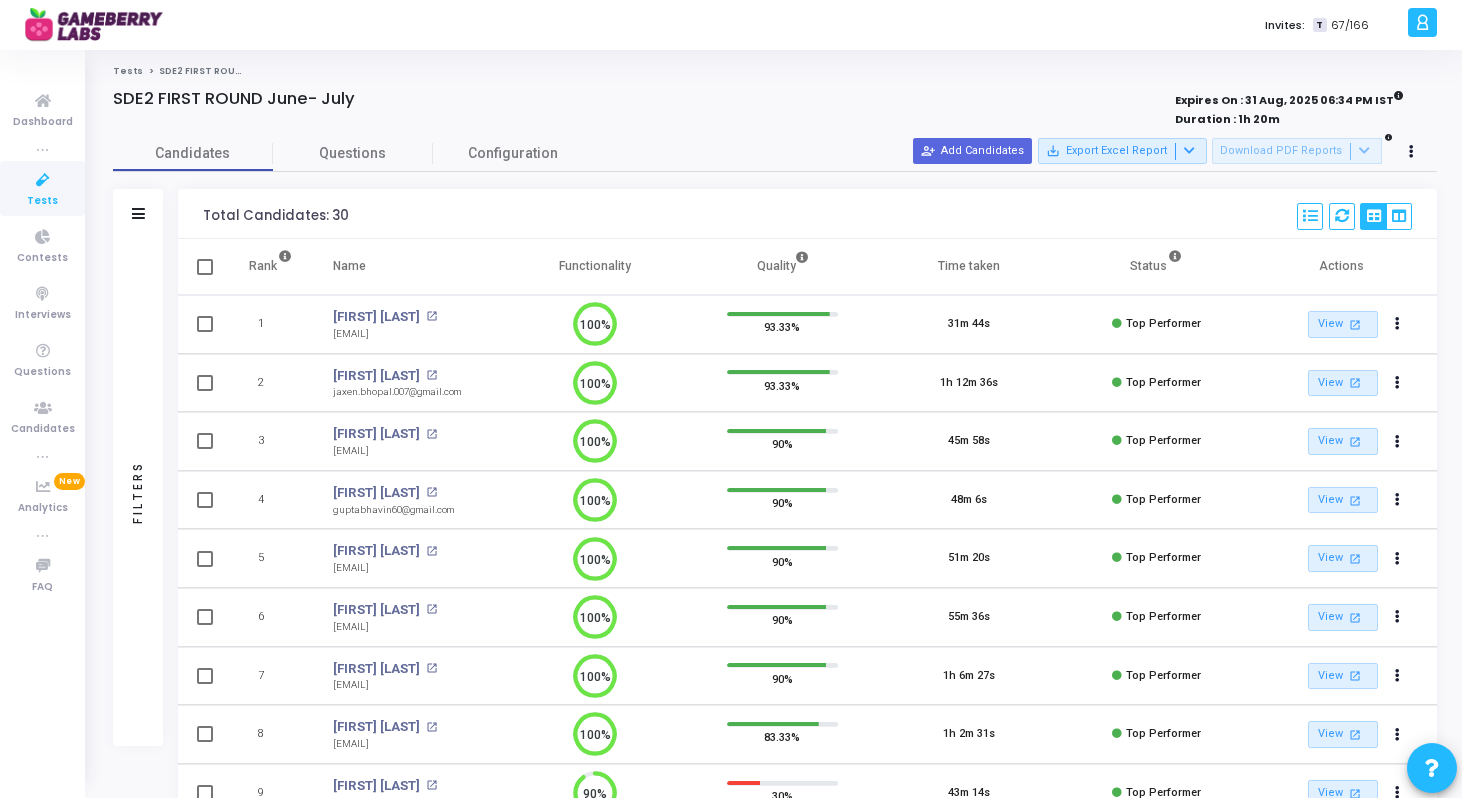 scroll, scrollTop: 0, scrollLeft: 0, axis: both 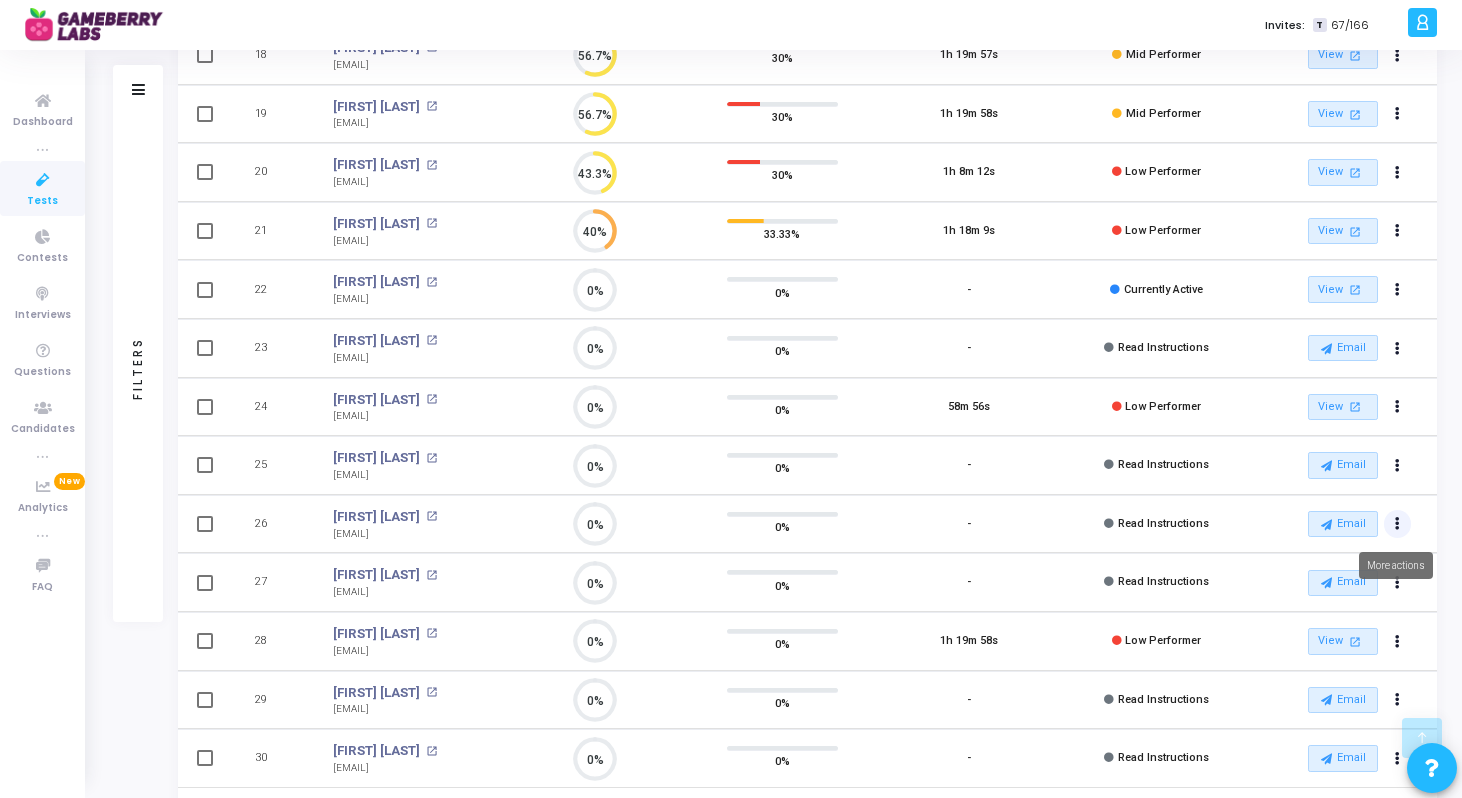 click at bounding box center (1397, -941) 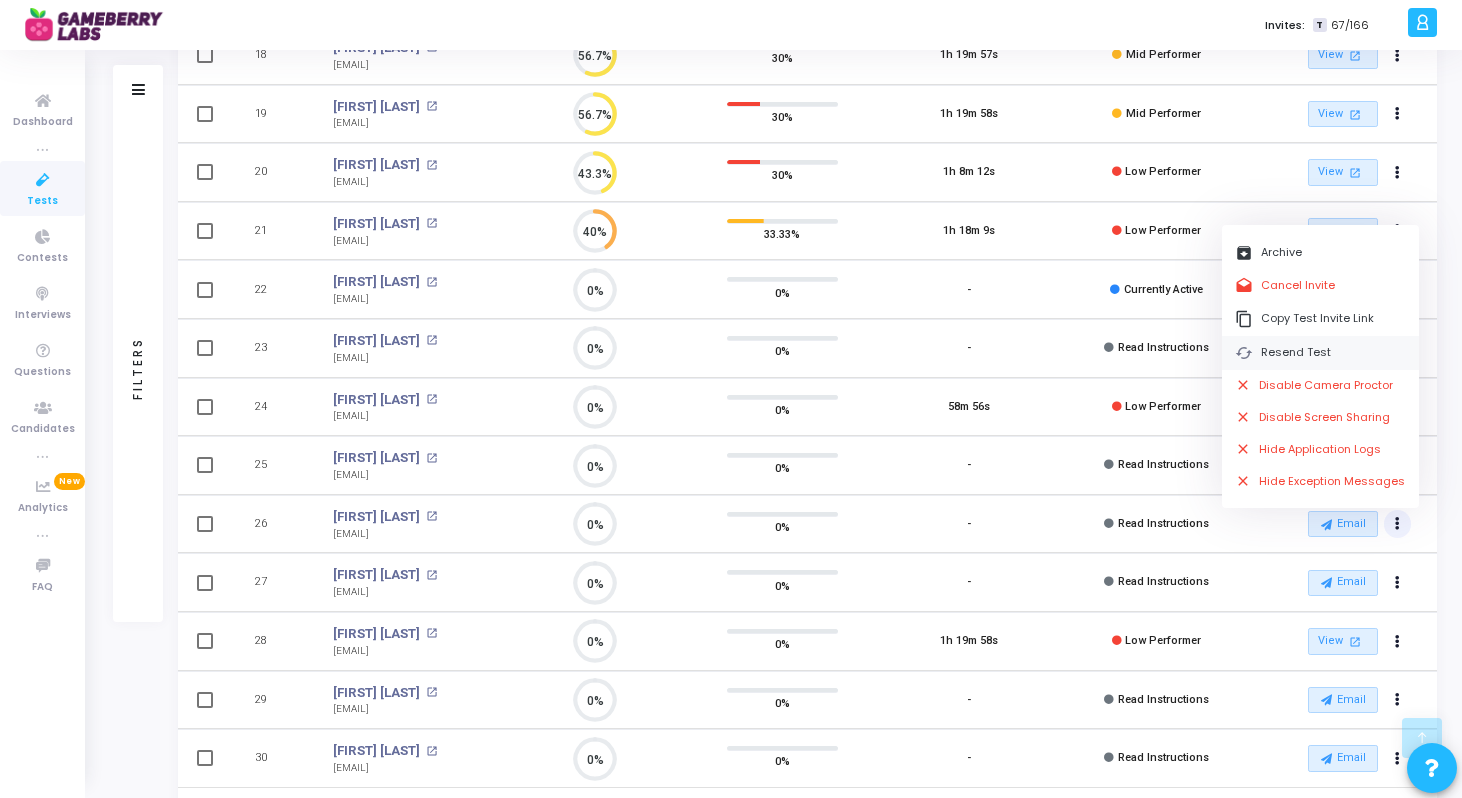 click on "cached  Resend Test" at bounding box center [1320, 352] 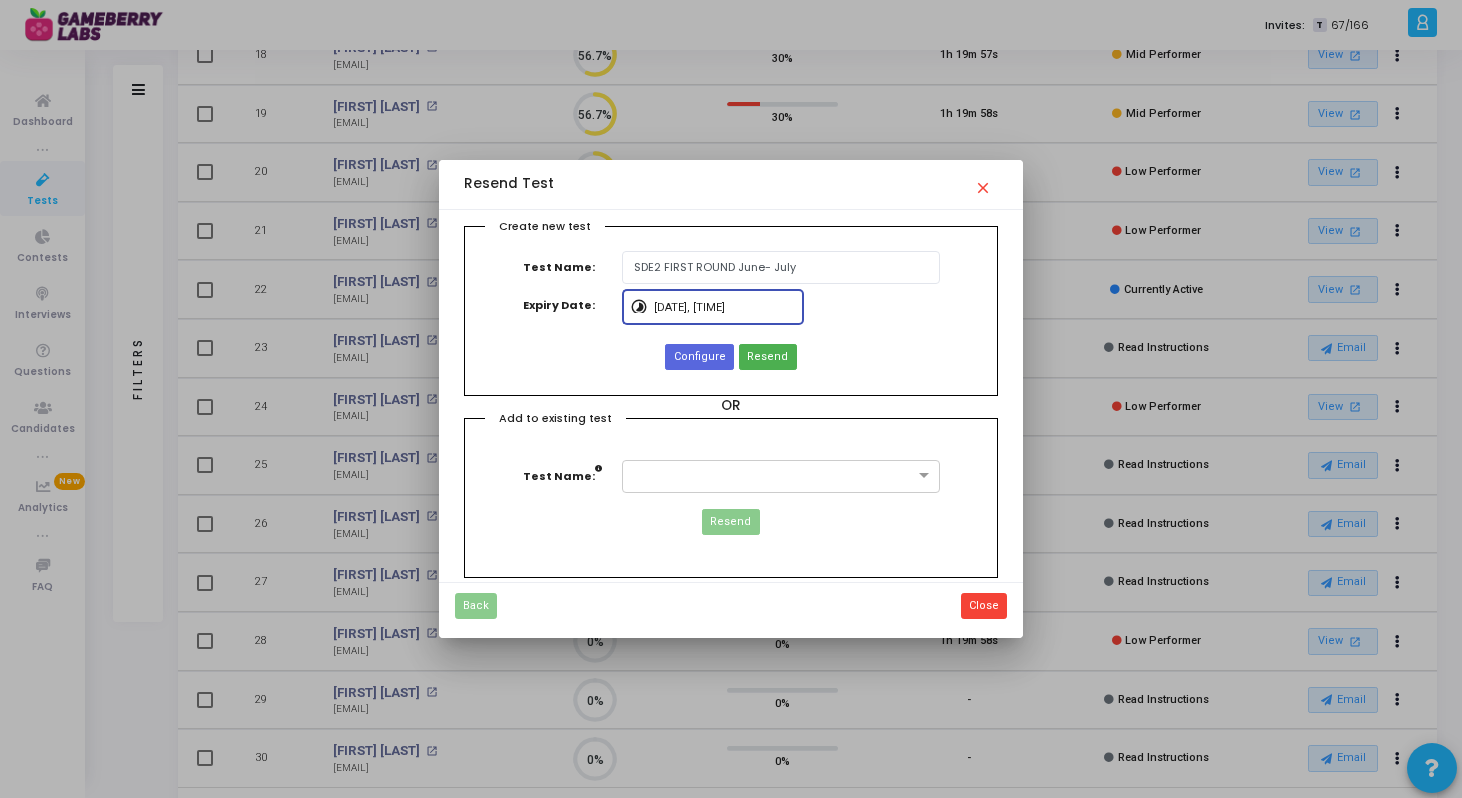 click on "[DATE], [TIME]" at bounding box center [724, 308] 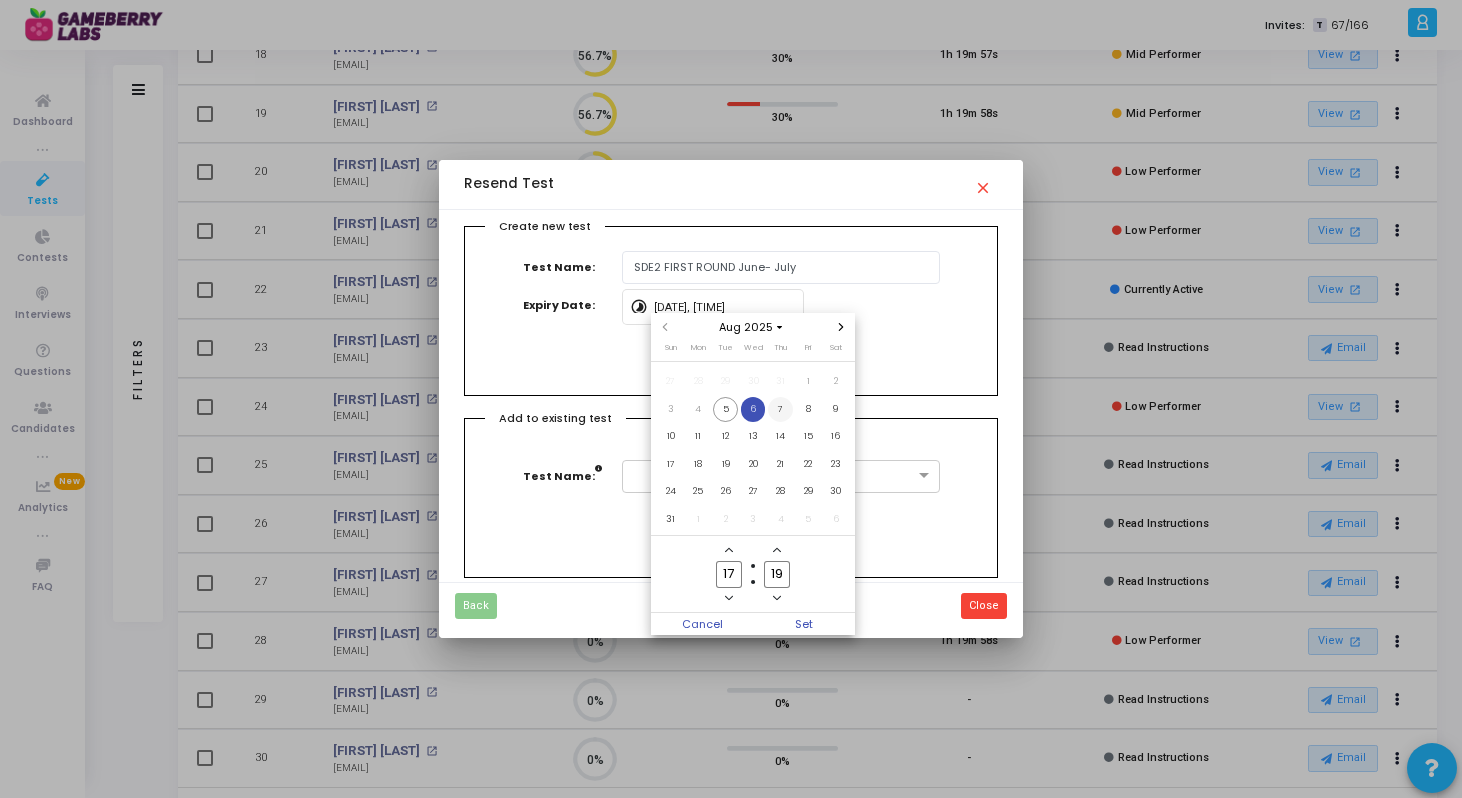 click on "7" at bounding box center [780, 409] 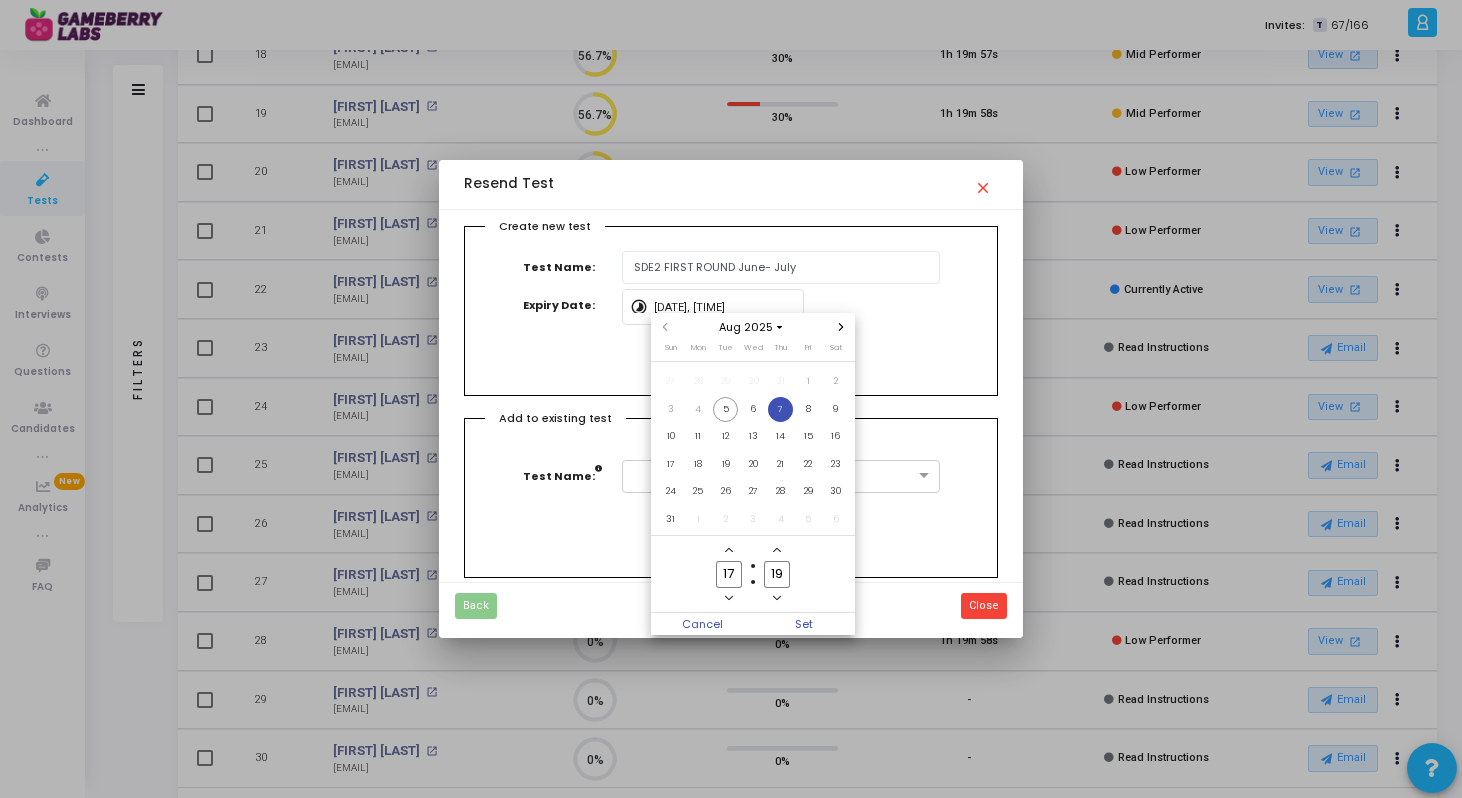 click 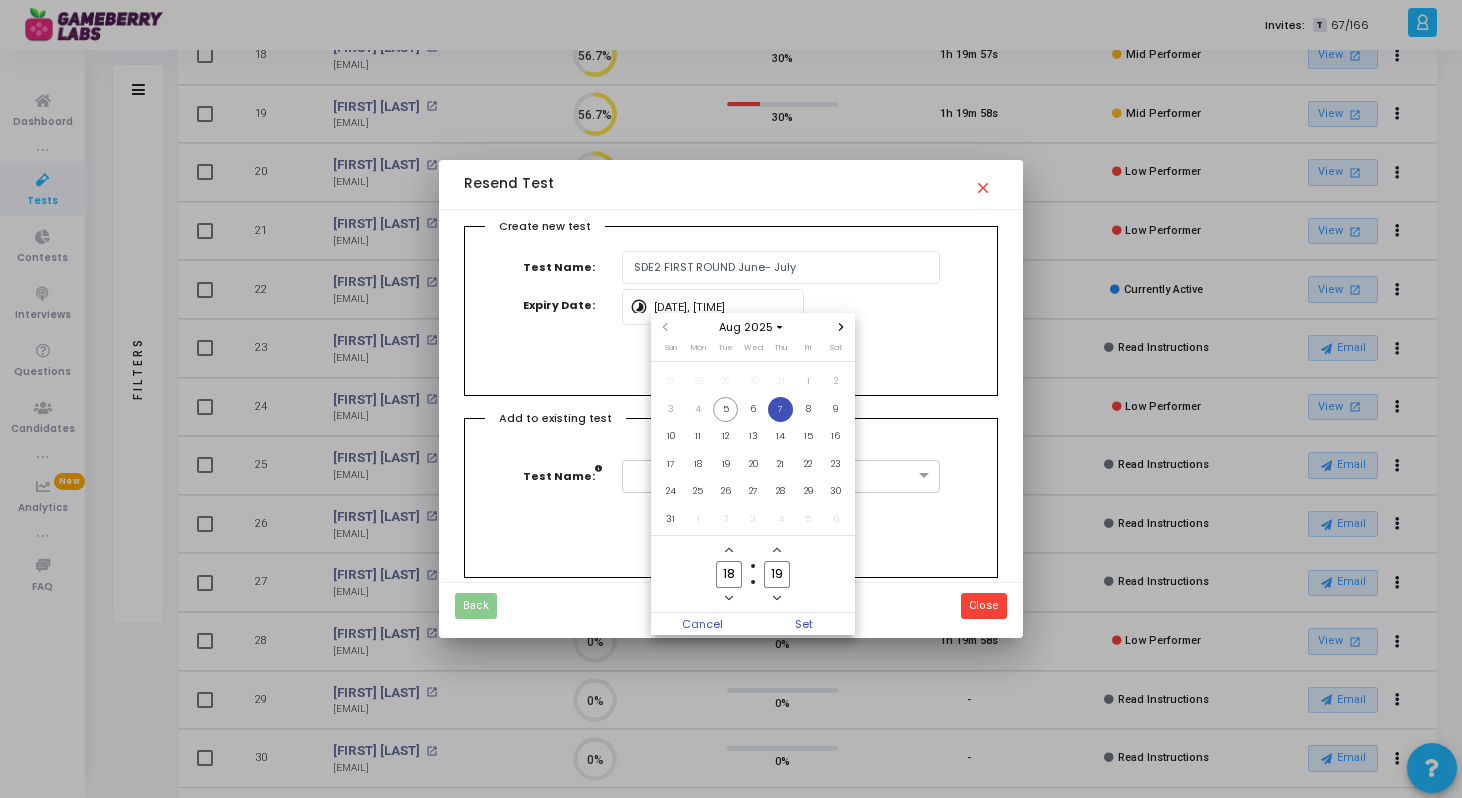 click 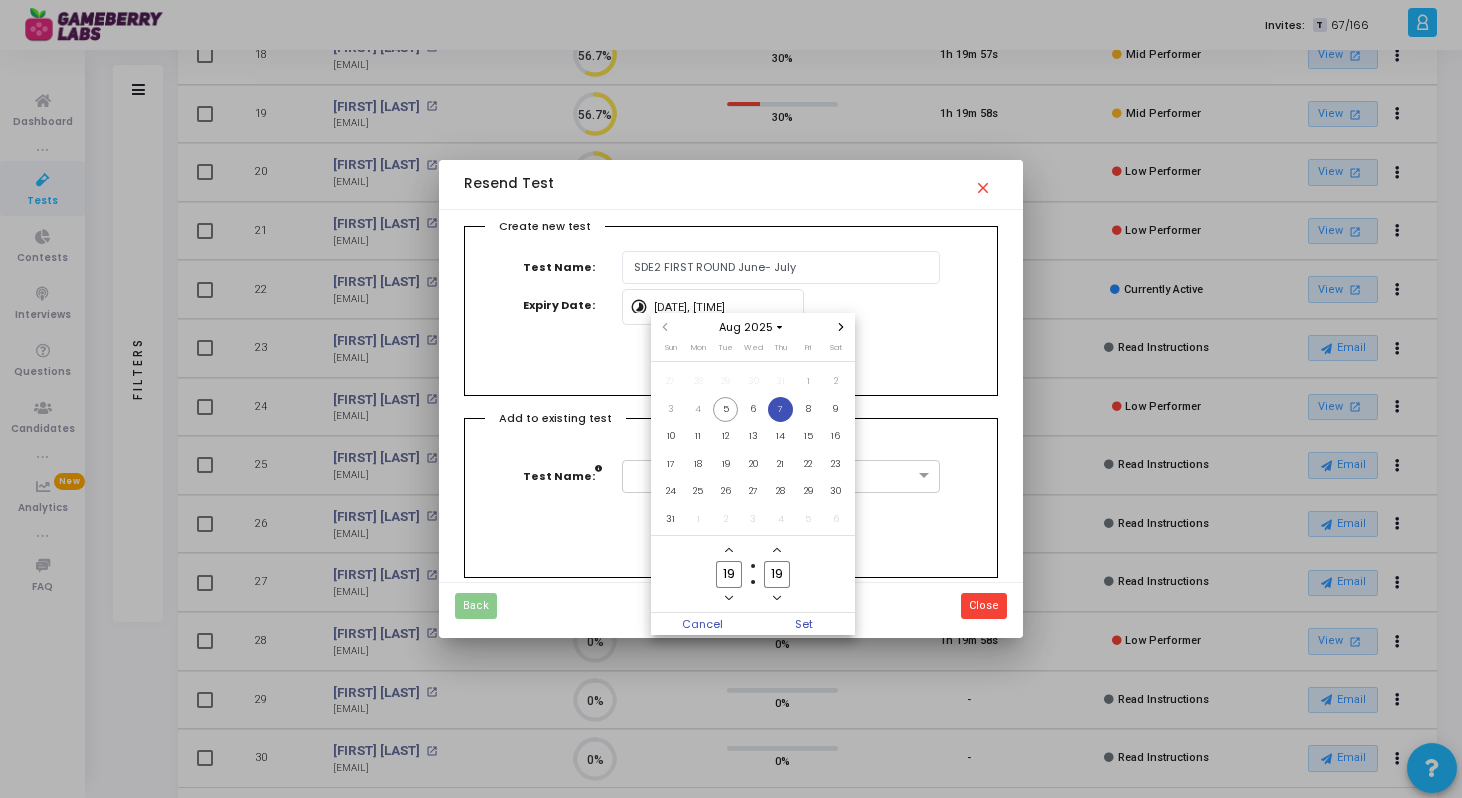 click 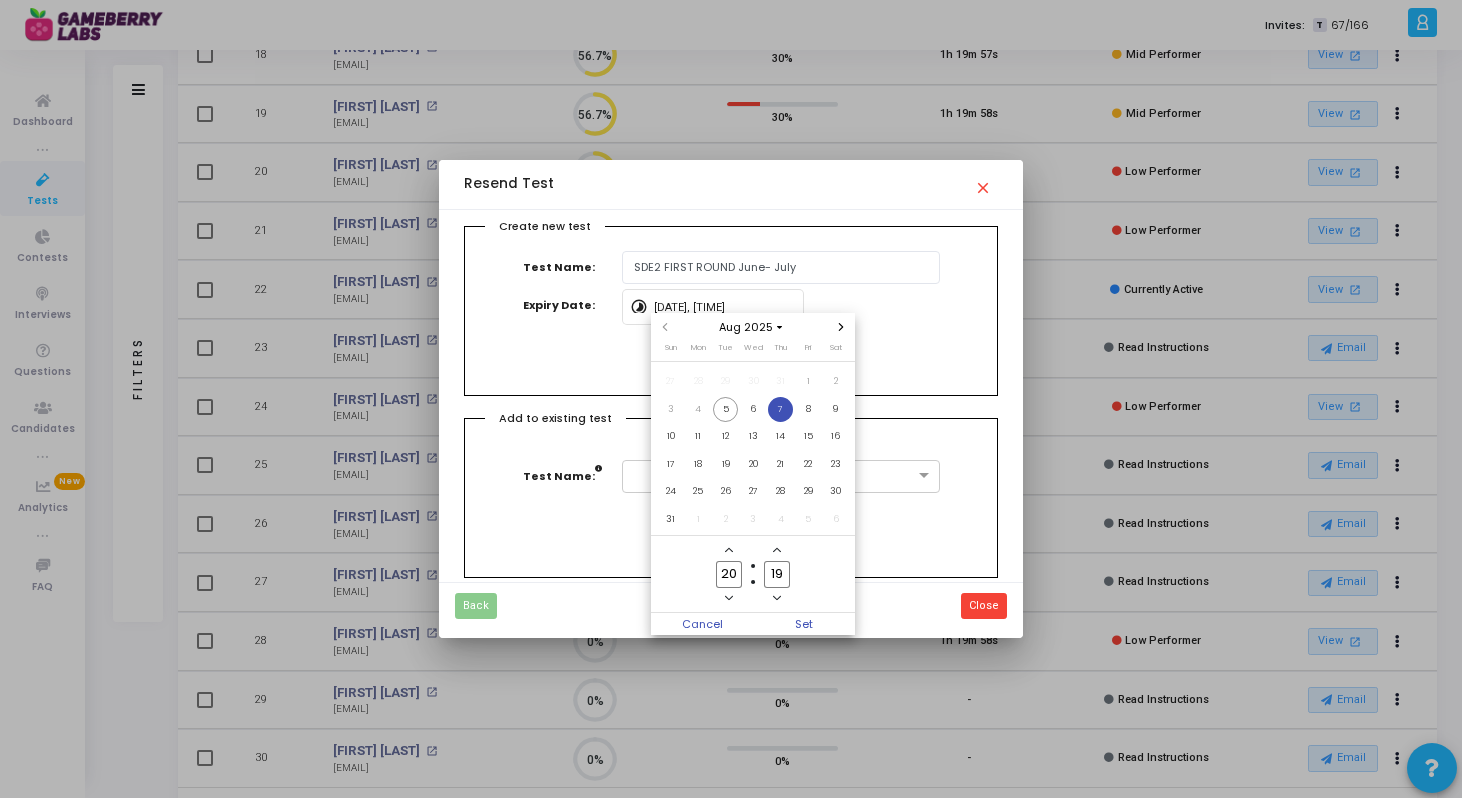 click 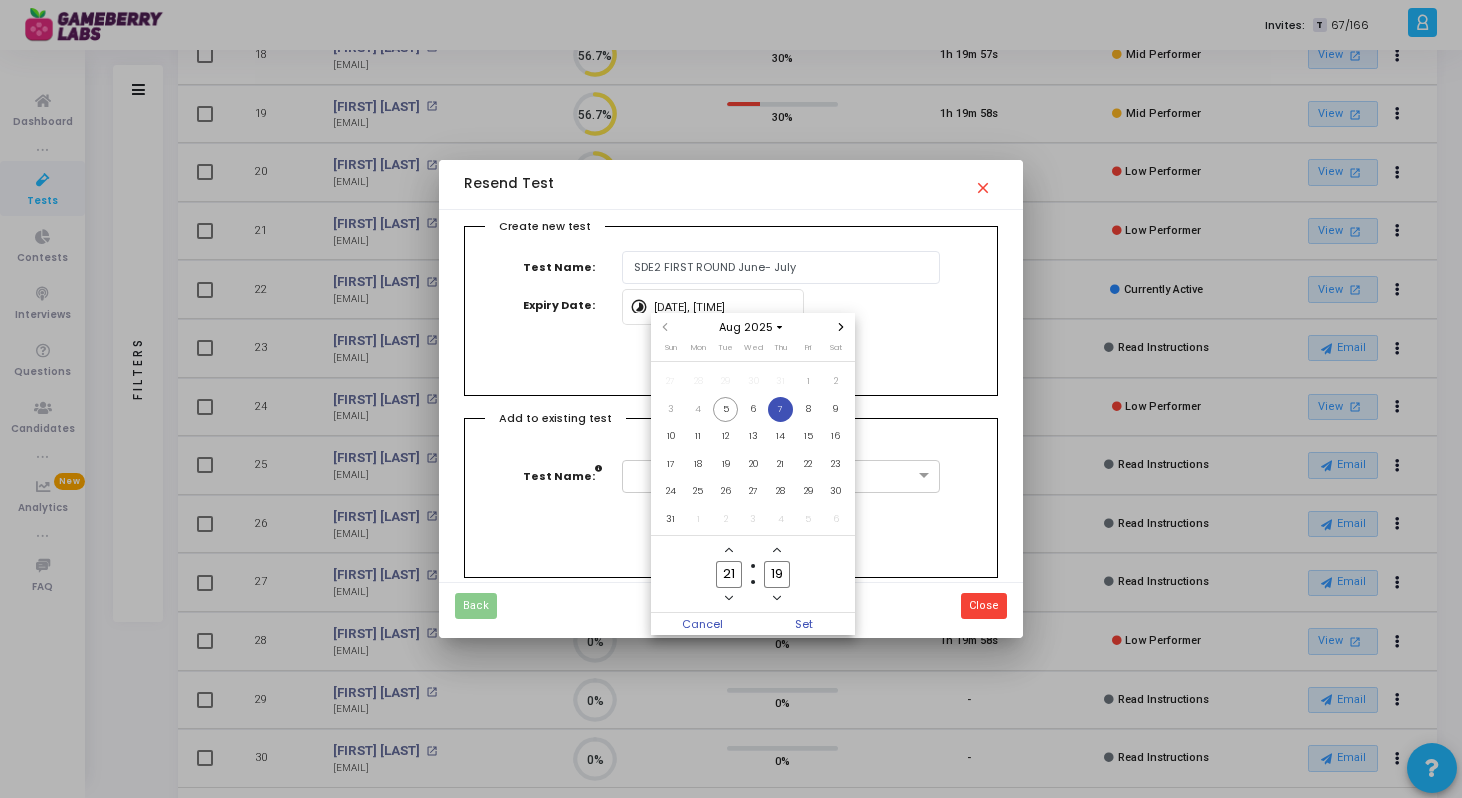 click on "[DURATION]" 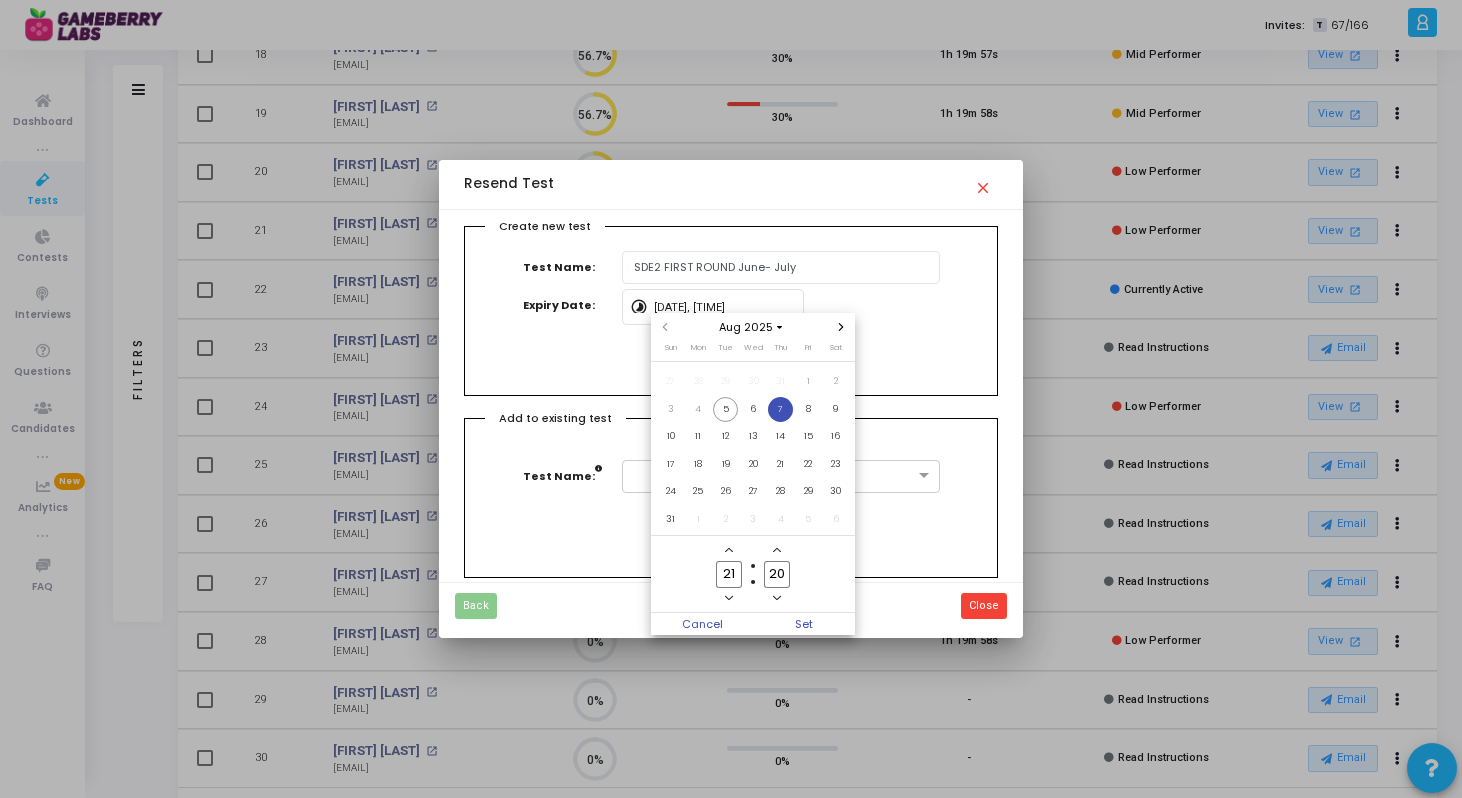 click 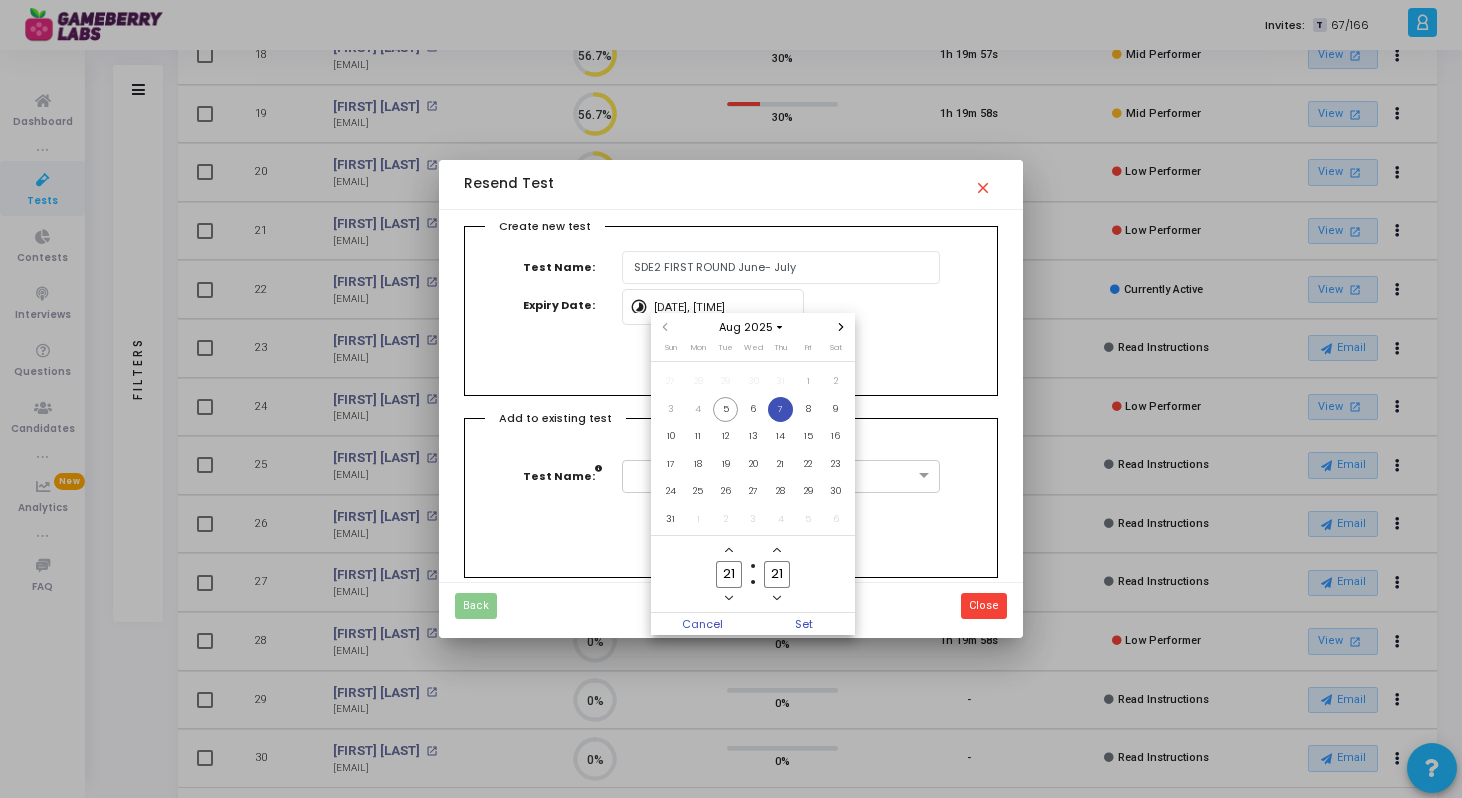 click 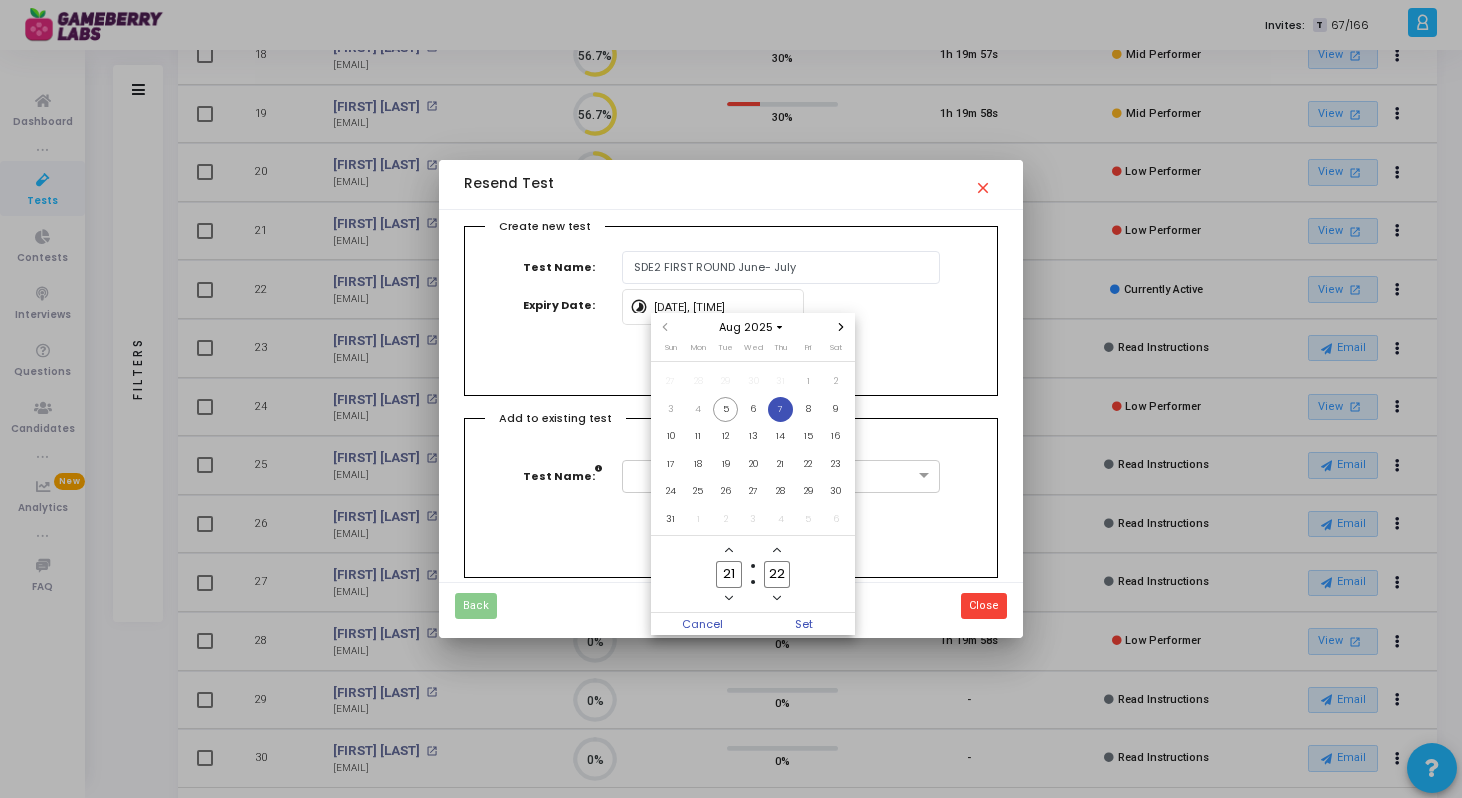 click 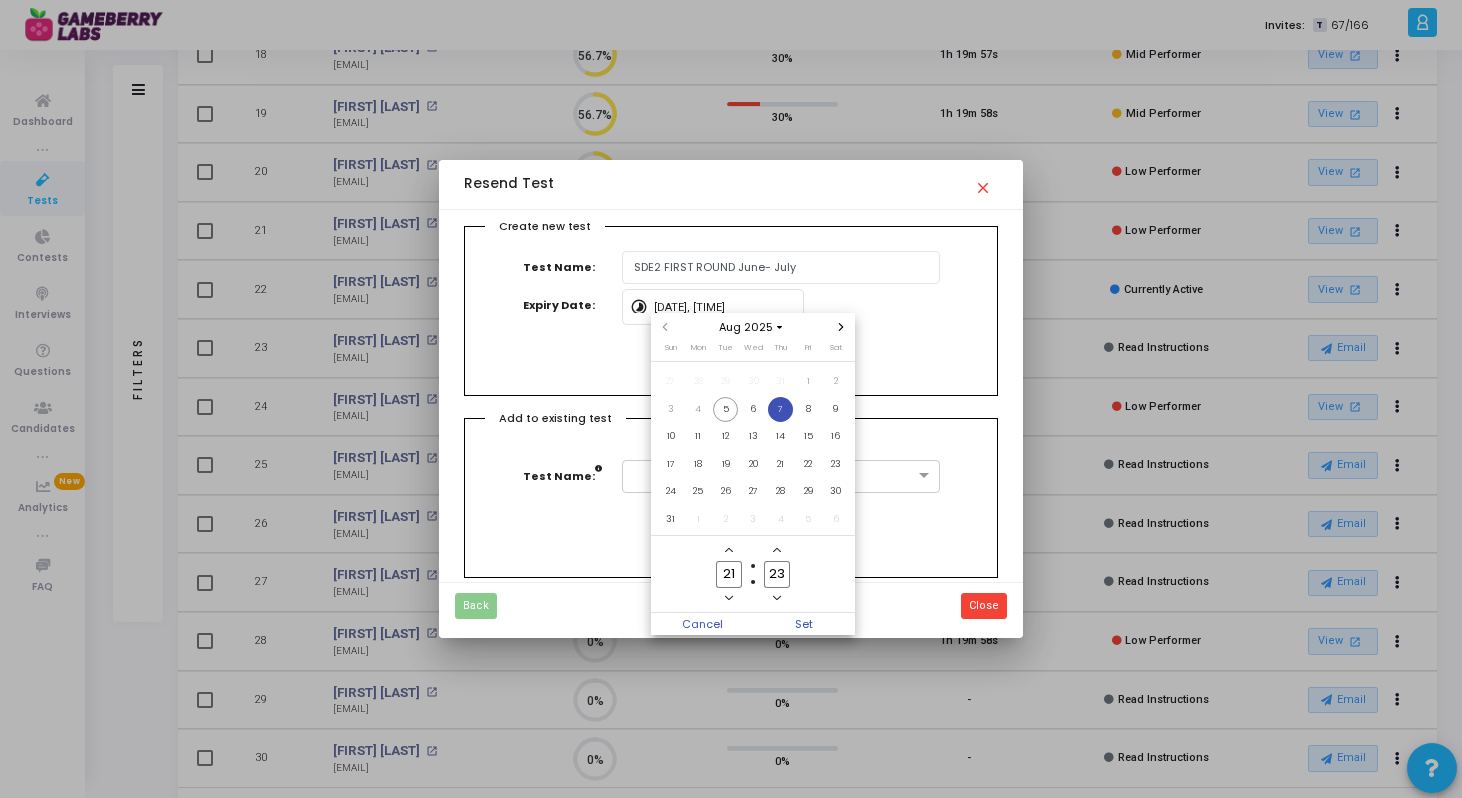 click 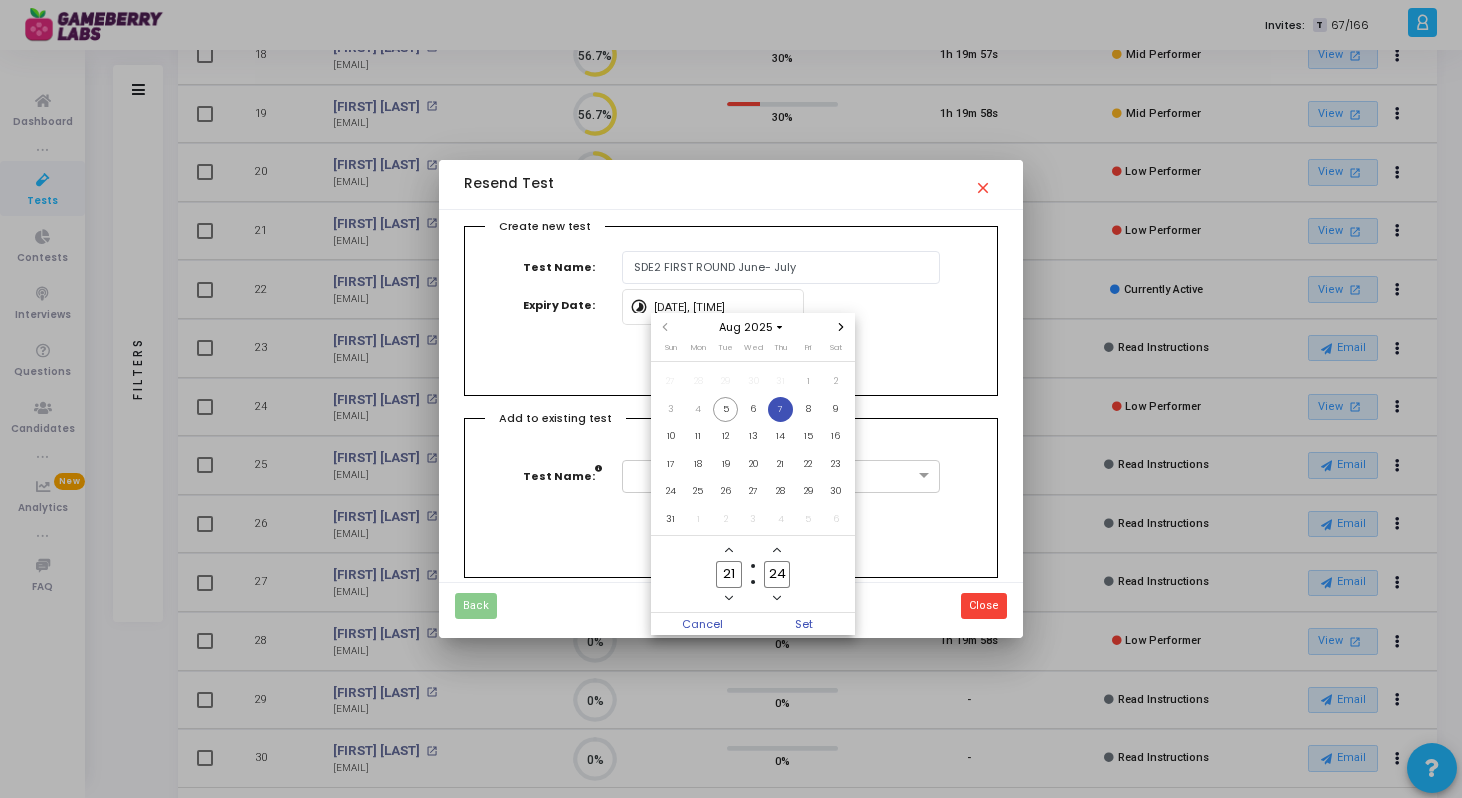 click 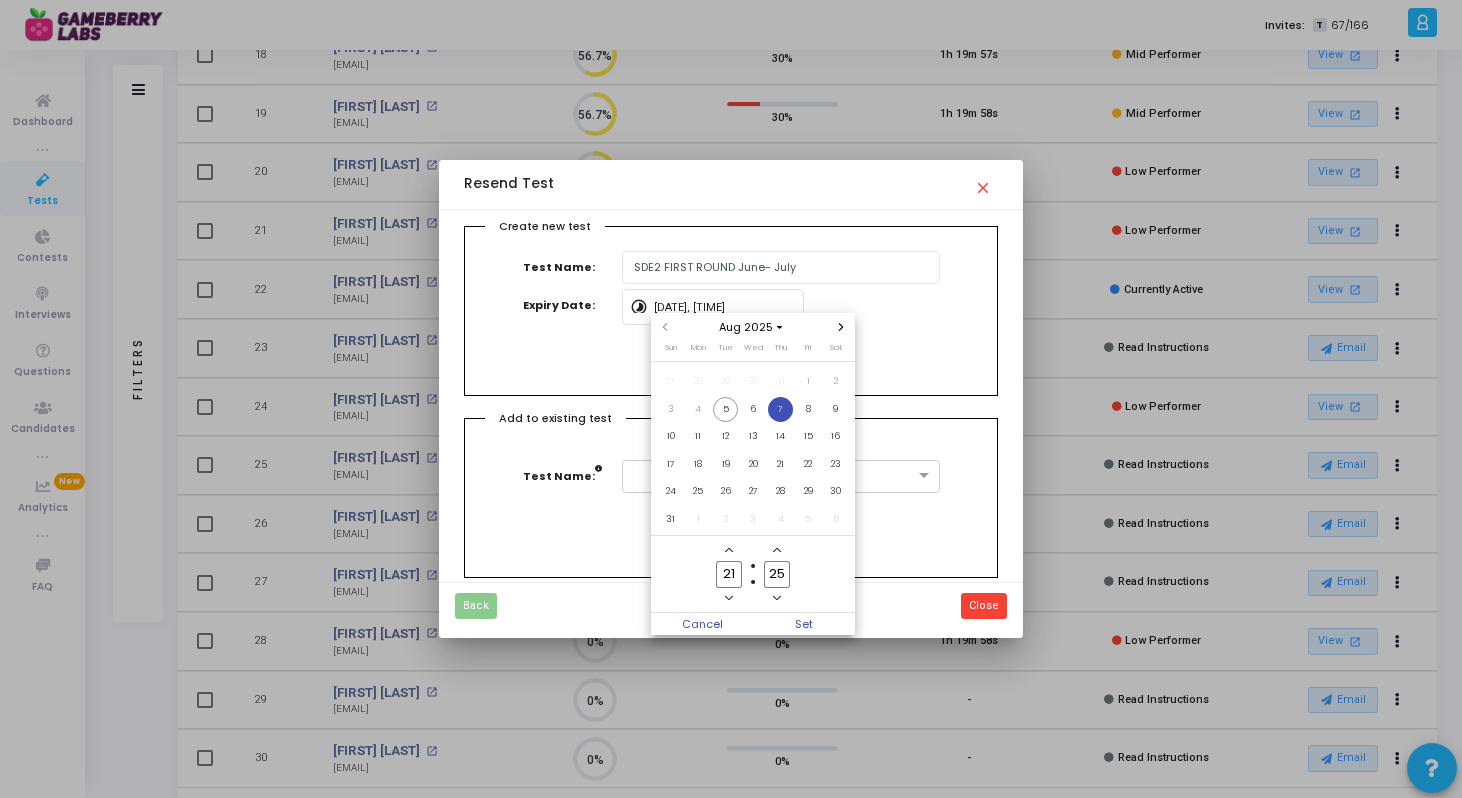 click 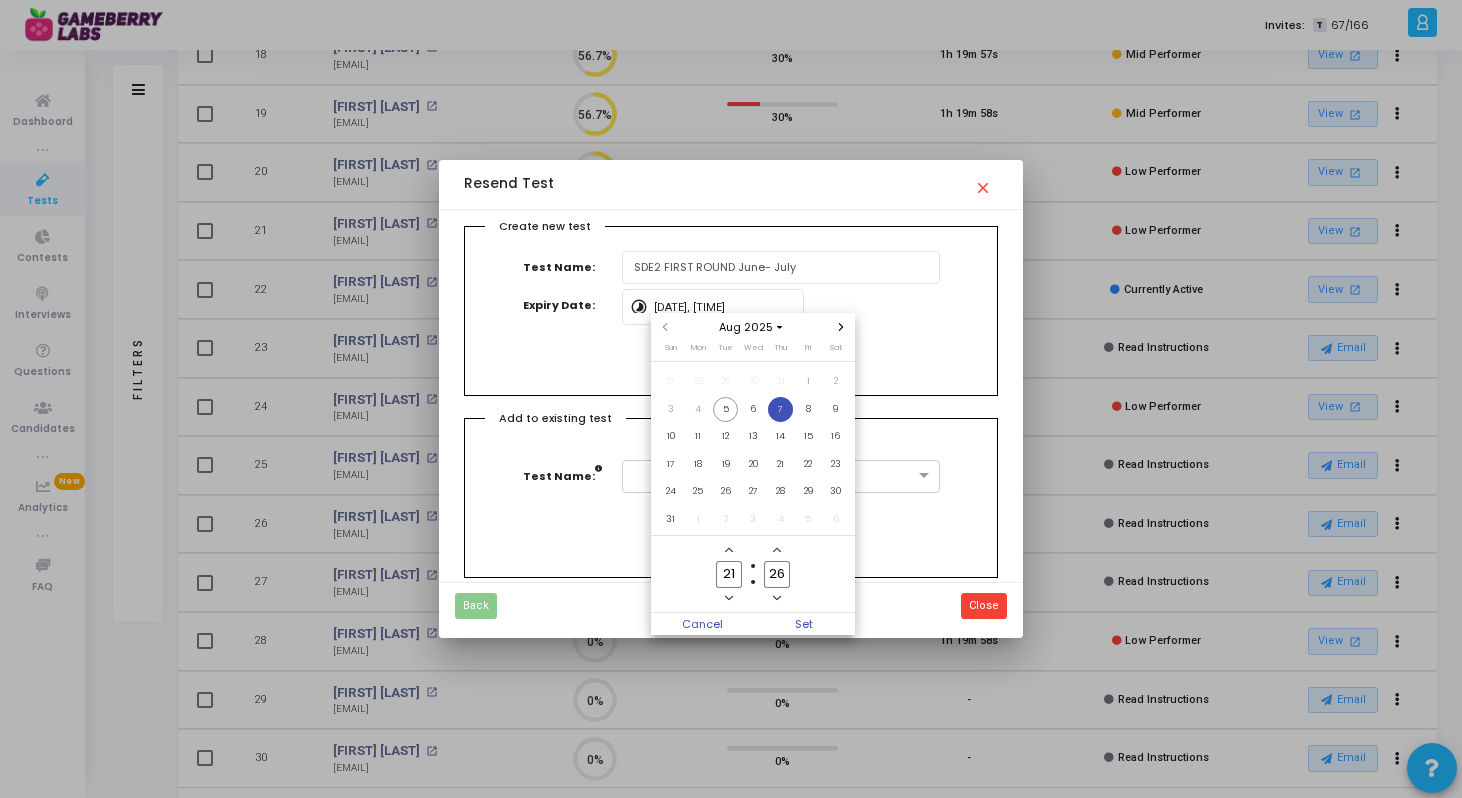 click 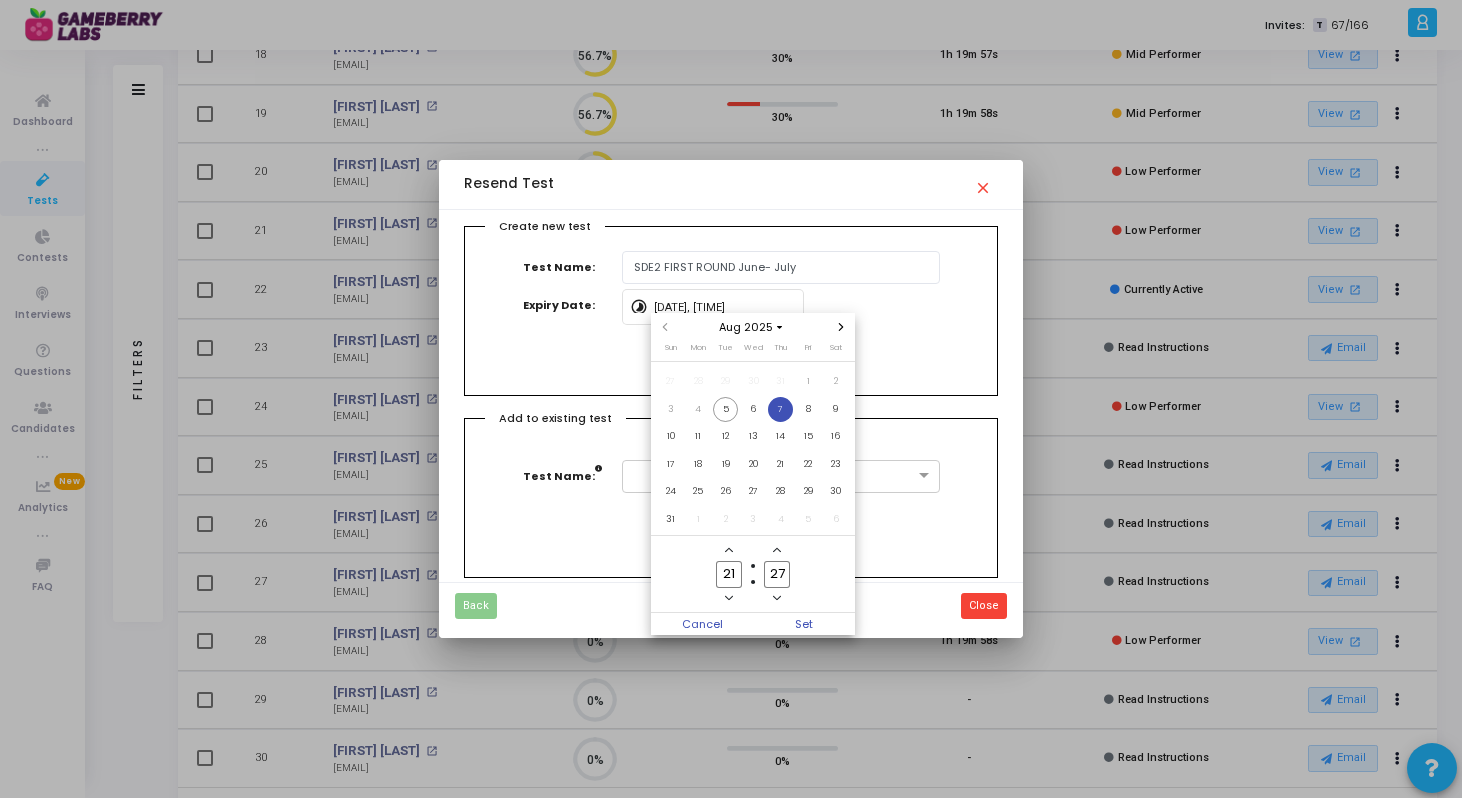 click 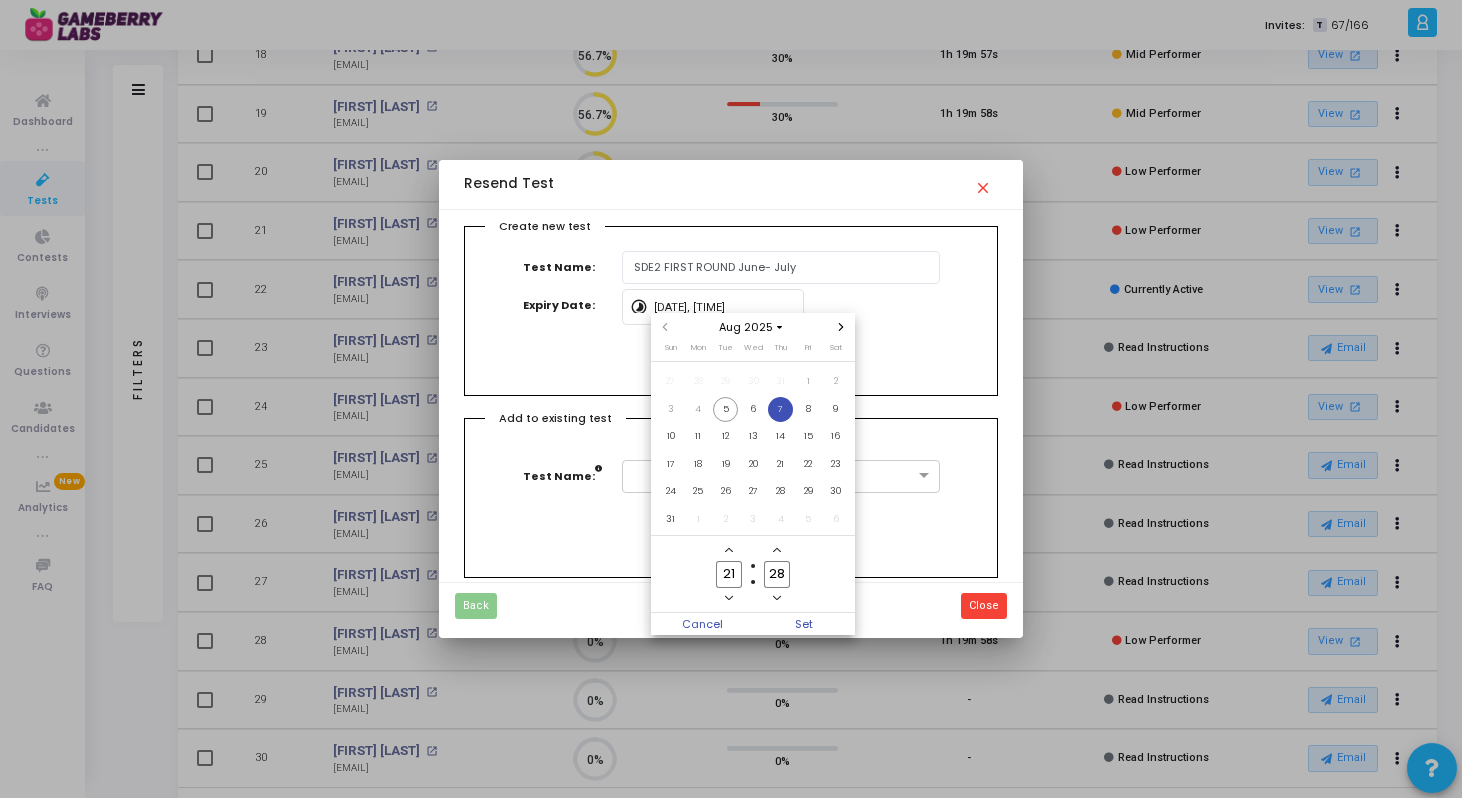 click 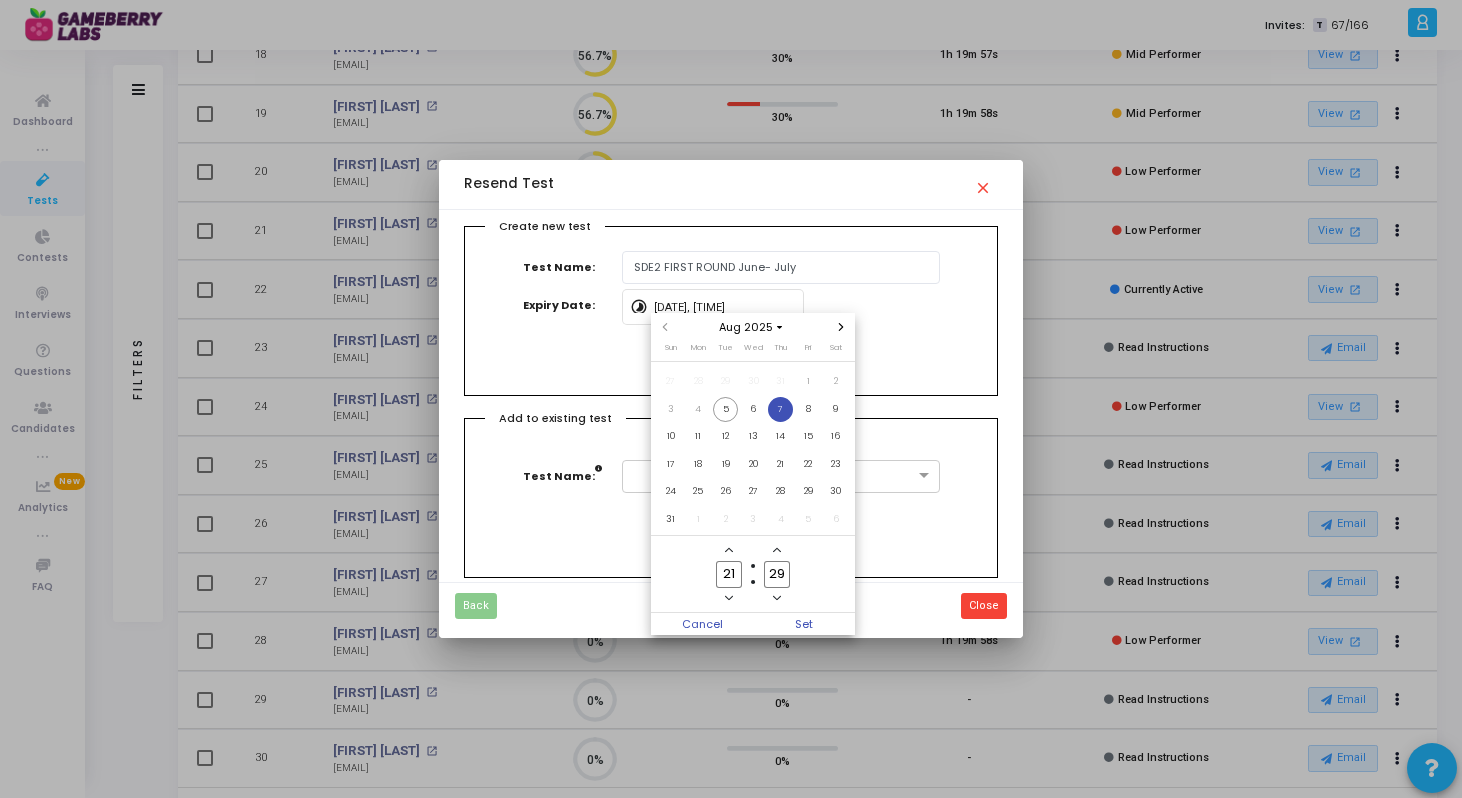 click 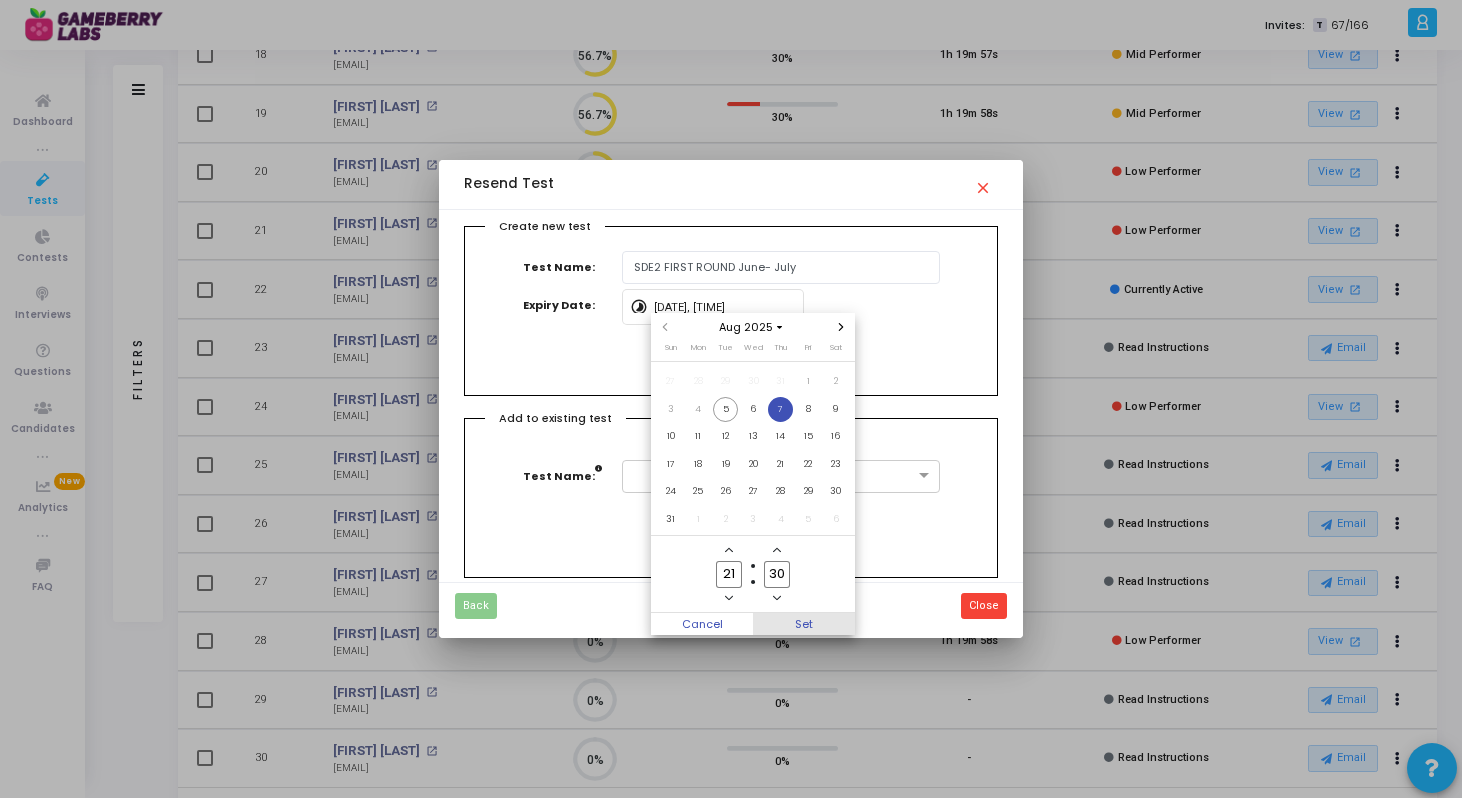 click on "Set" at bounding box center (804, 624) 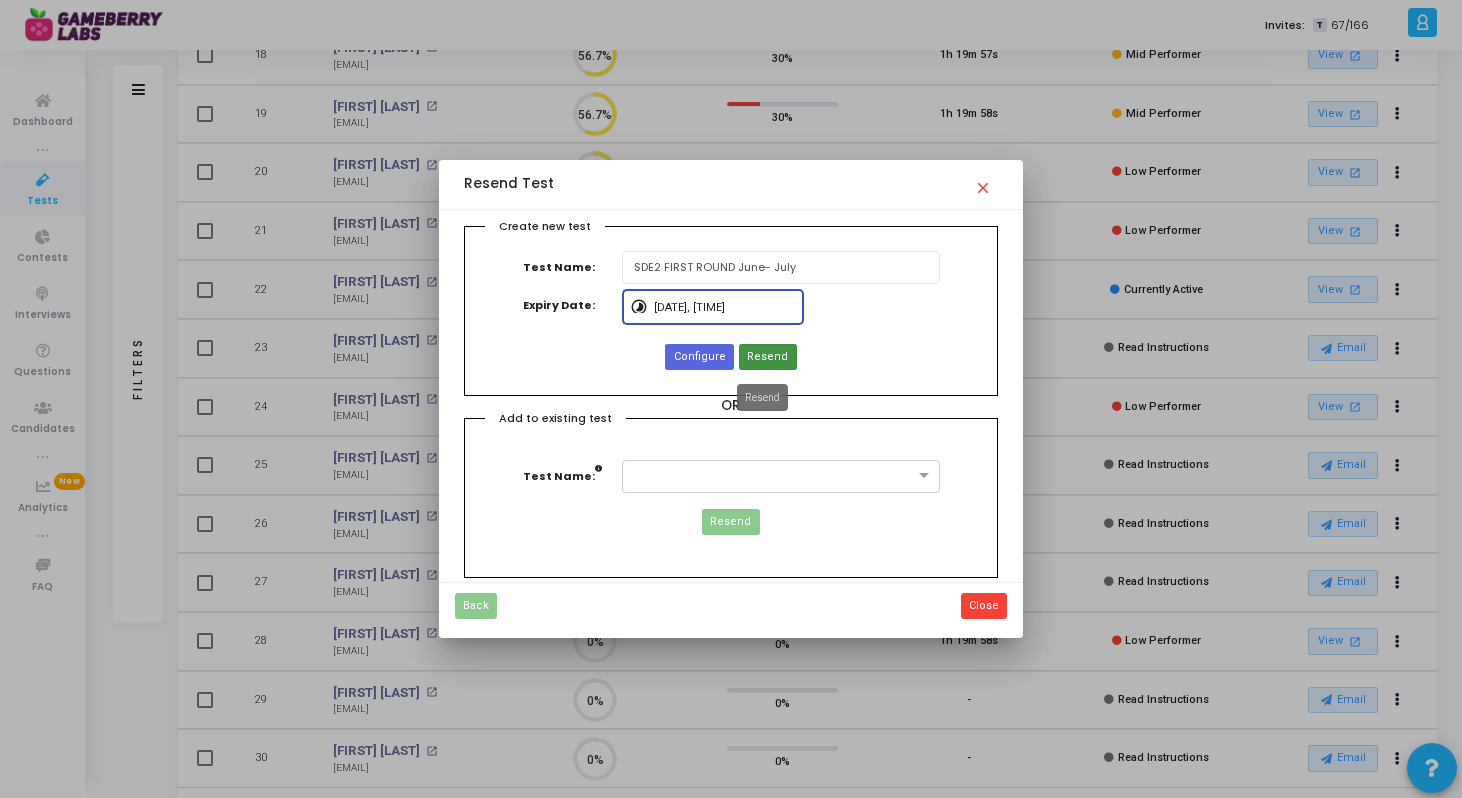click on "Resend" at bounding box center [767, 357] 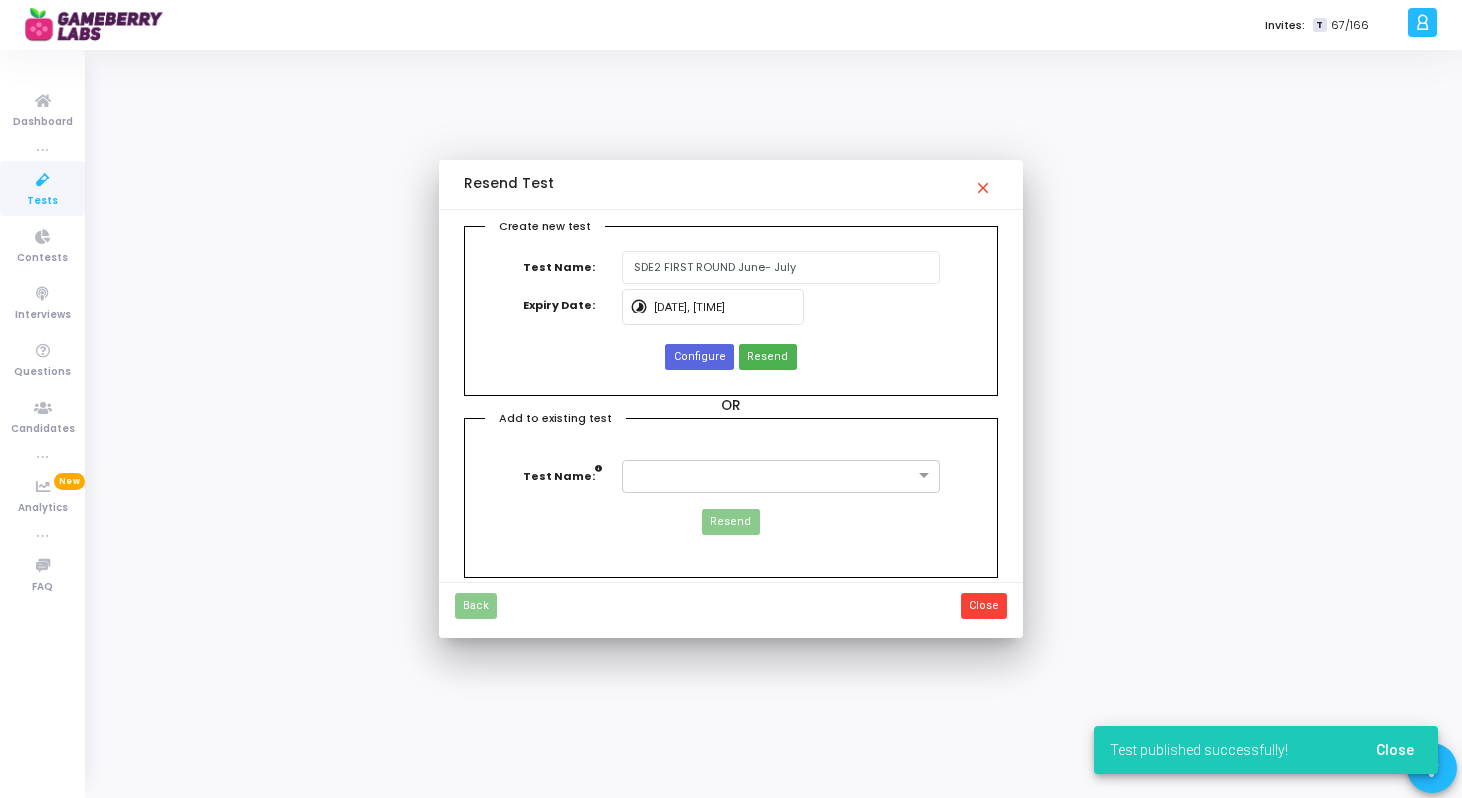 scroll, scrollTop: 64, scrollLeft: 0, axis: vertical 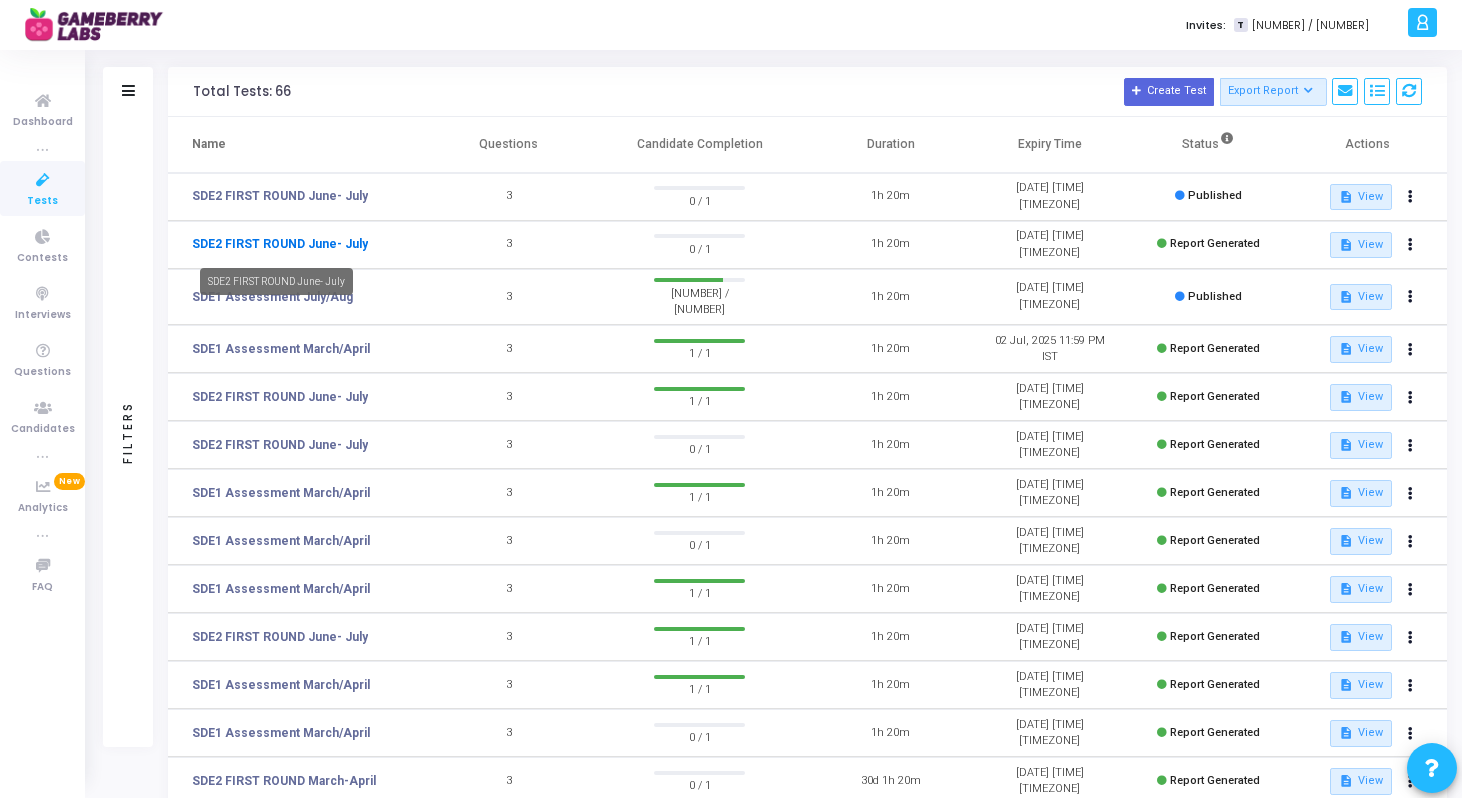 click on "SDE2 FIRST ROUND June- July" 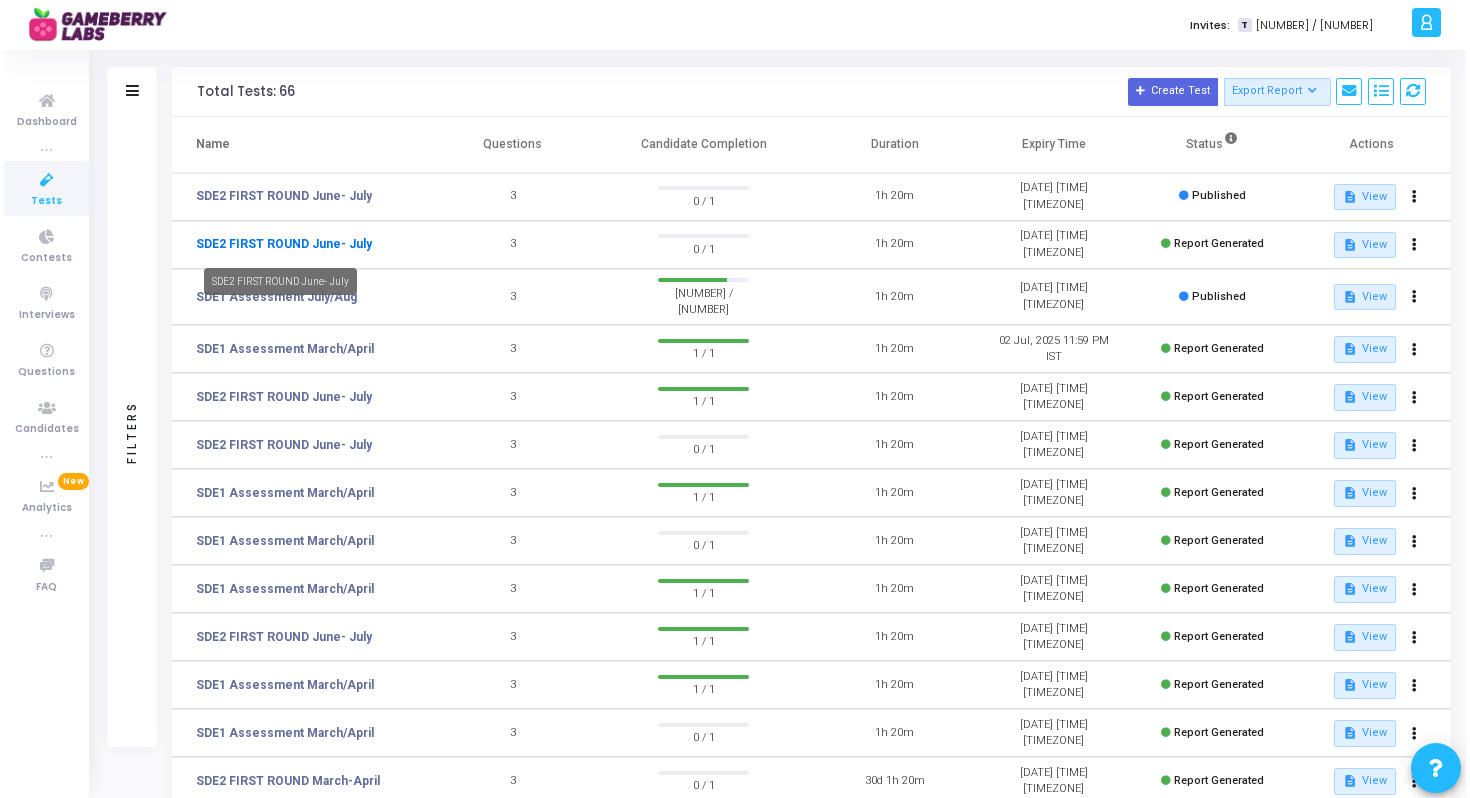 scroll, scrollTop: 0, scrollLeft: 0, axis: both 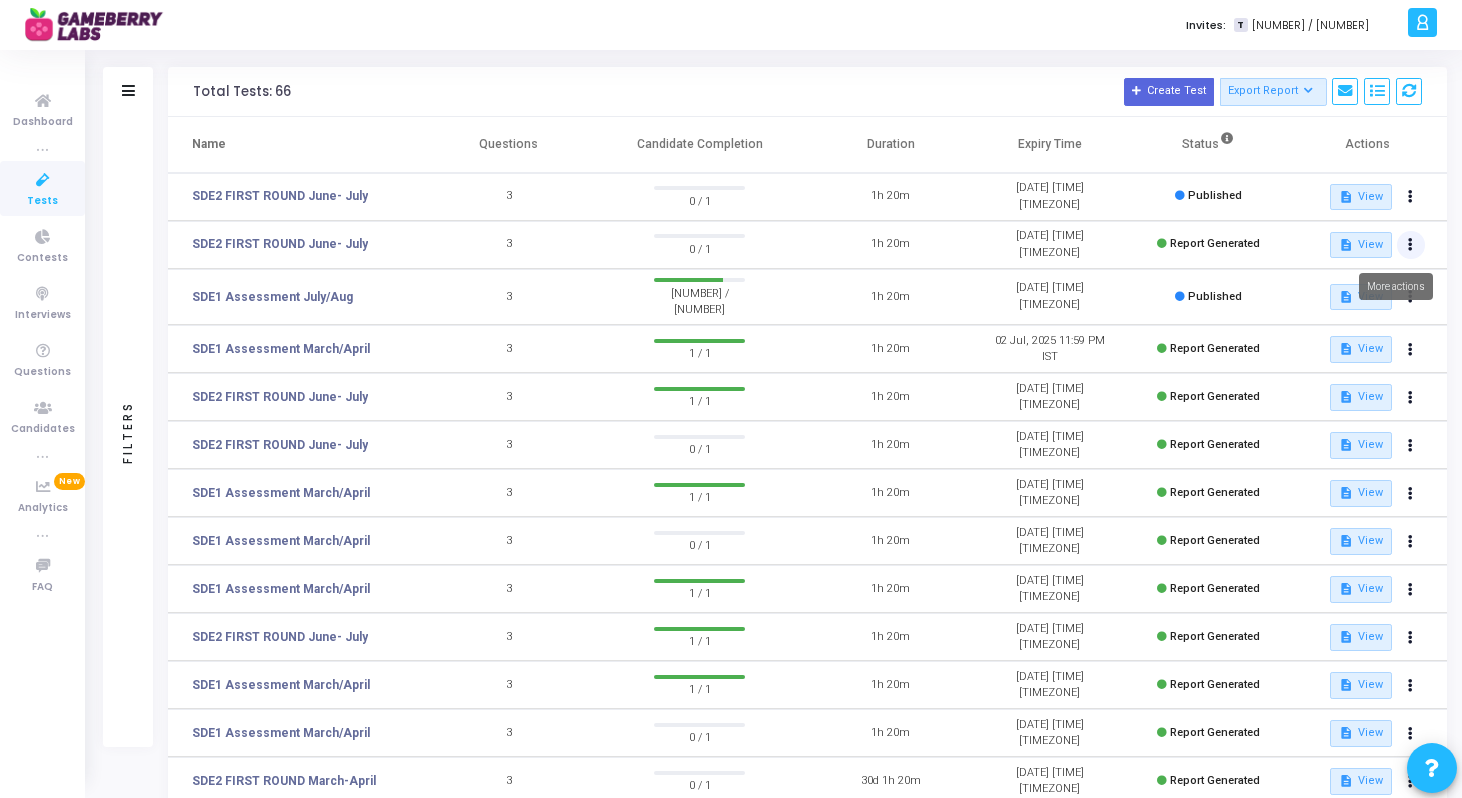 click 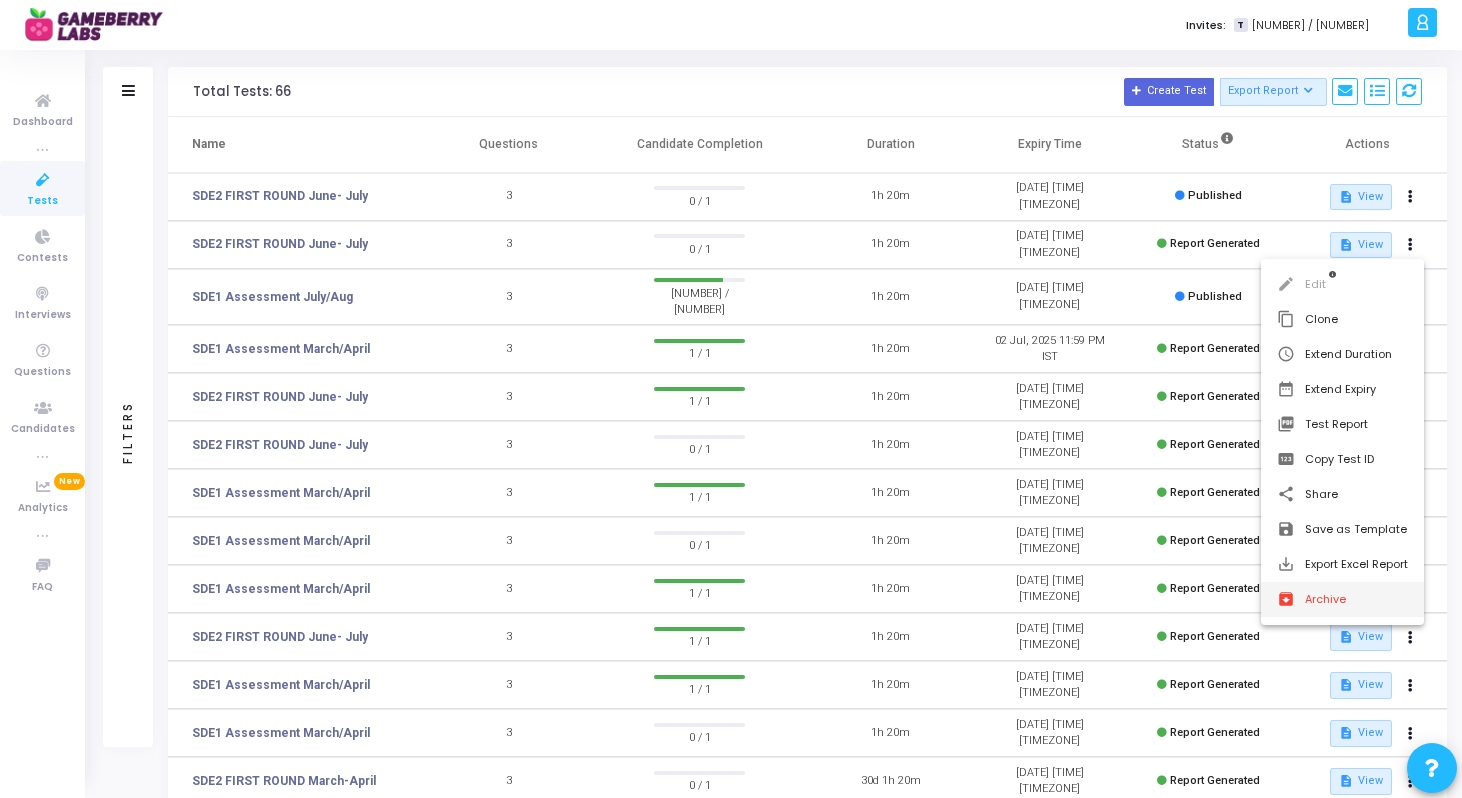 click on "archive  Archive" at bounding box center (1342, 599) 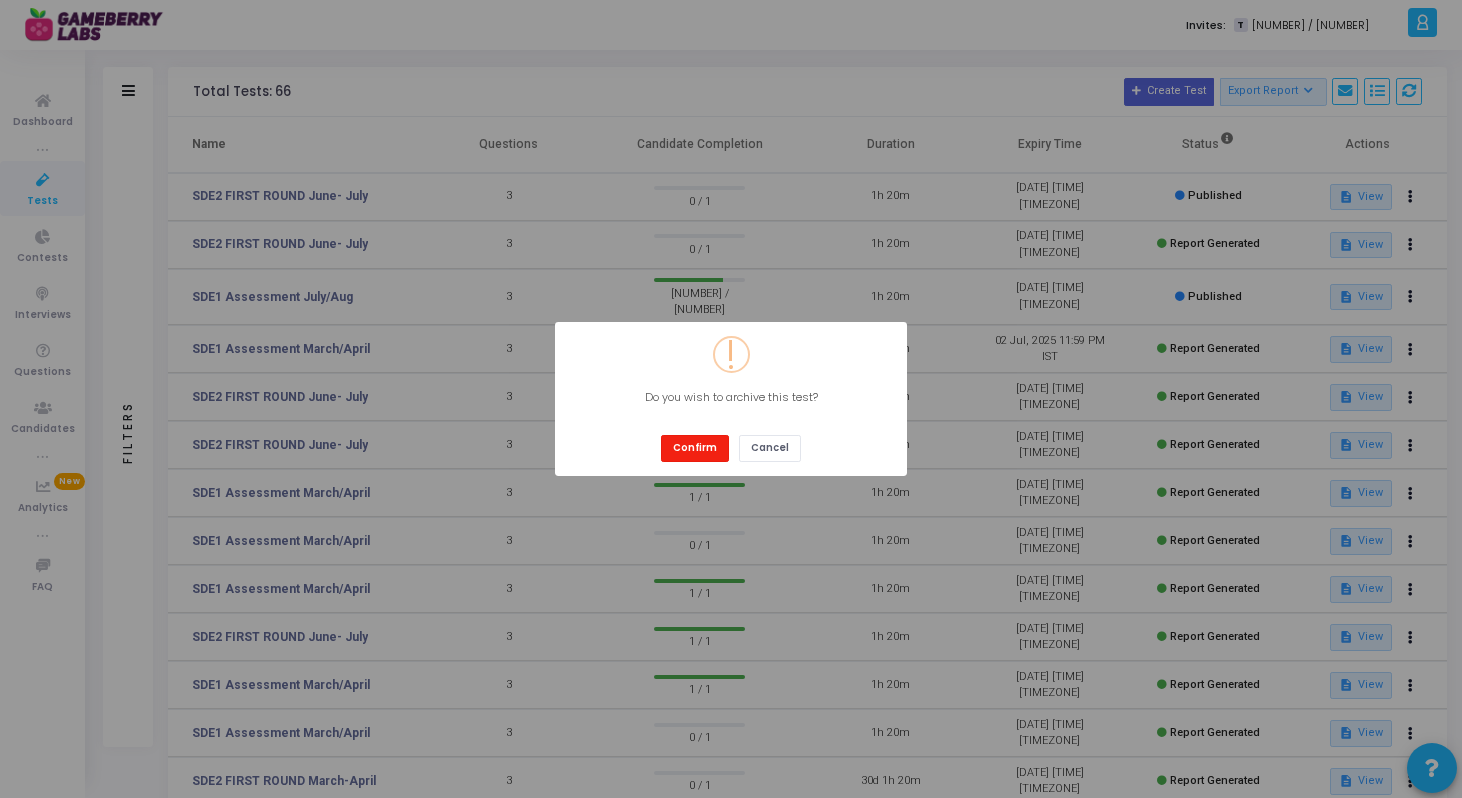 click on "Confirm" at bounding box center (695, 448) 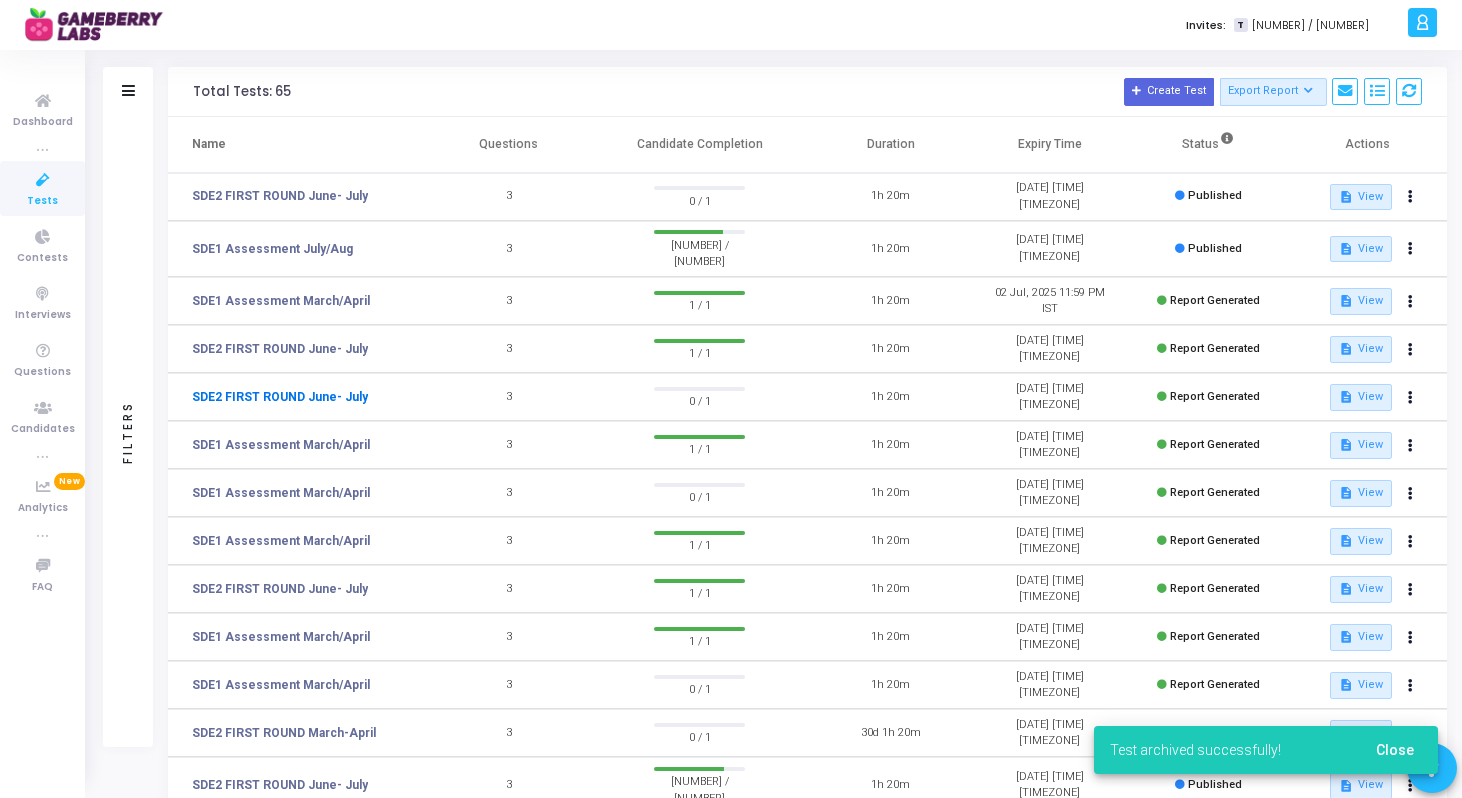scroll, scrollTop: 92, scrollLeft: 0, axis: vertical 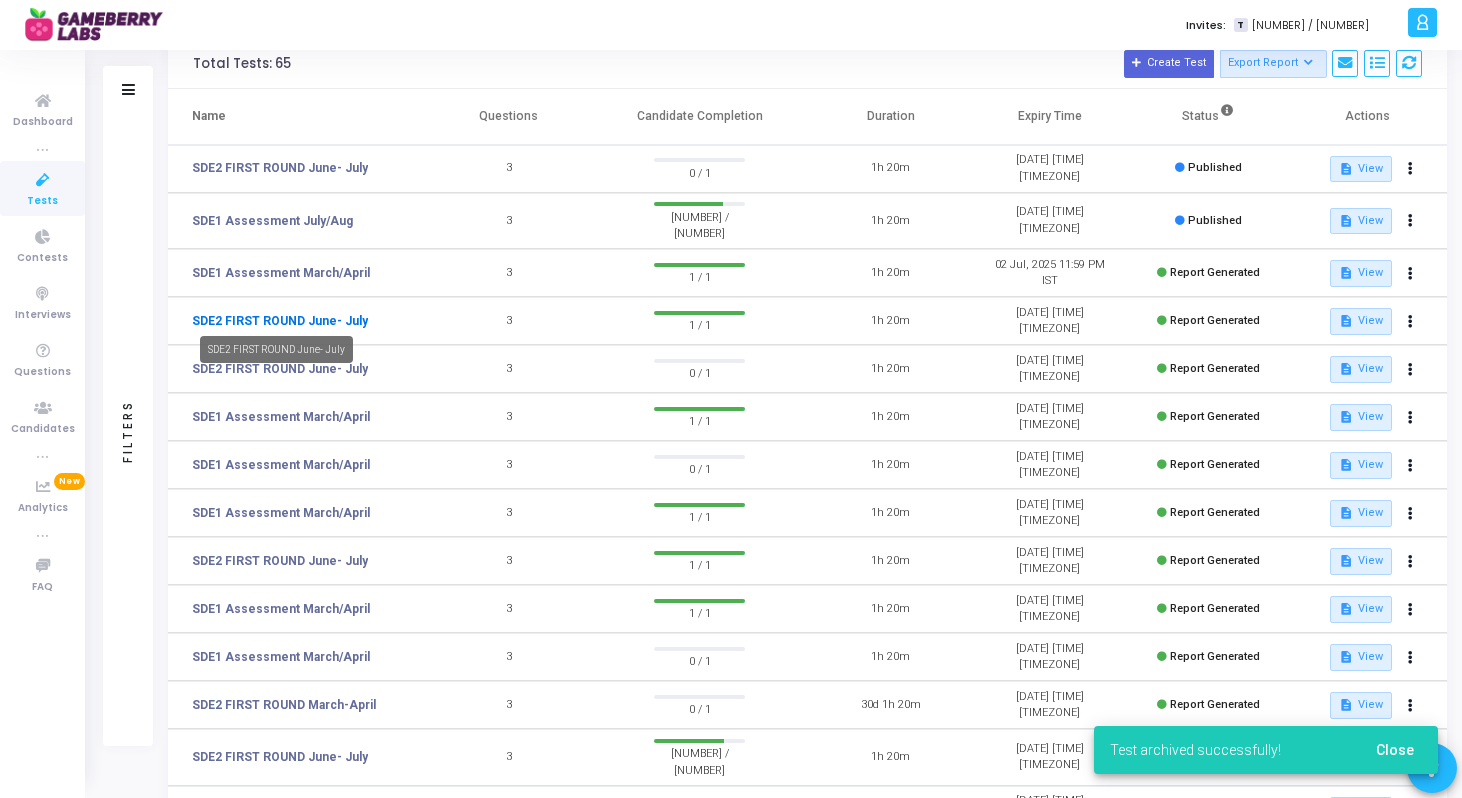 click on "SDE2 FIRST ROUND June- July" 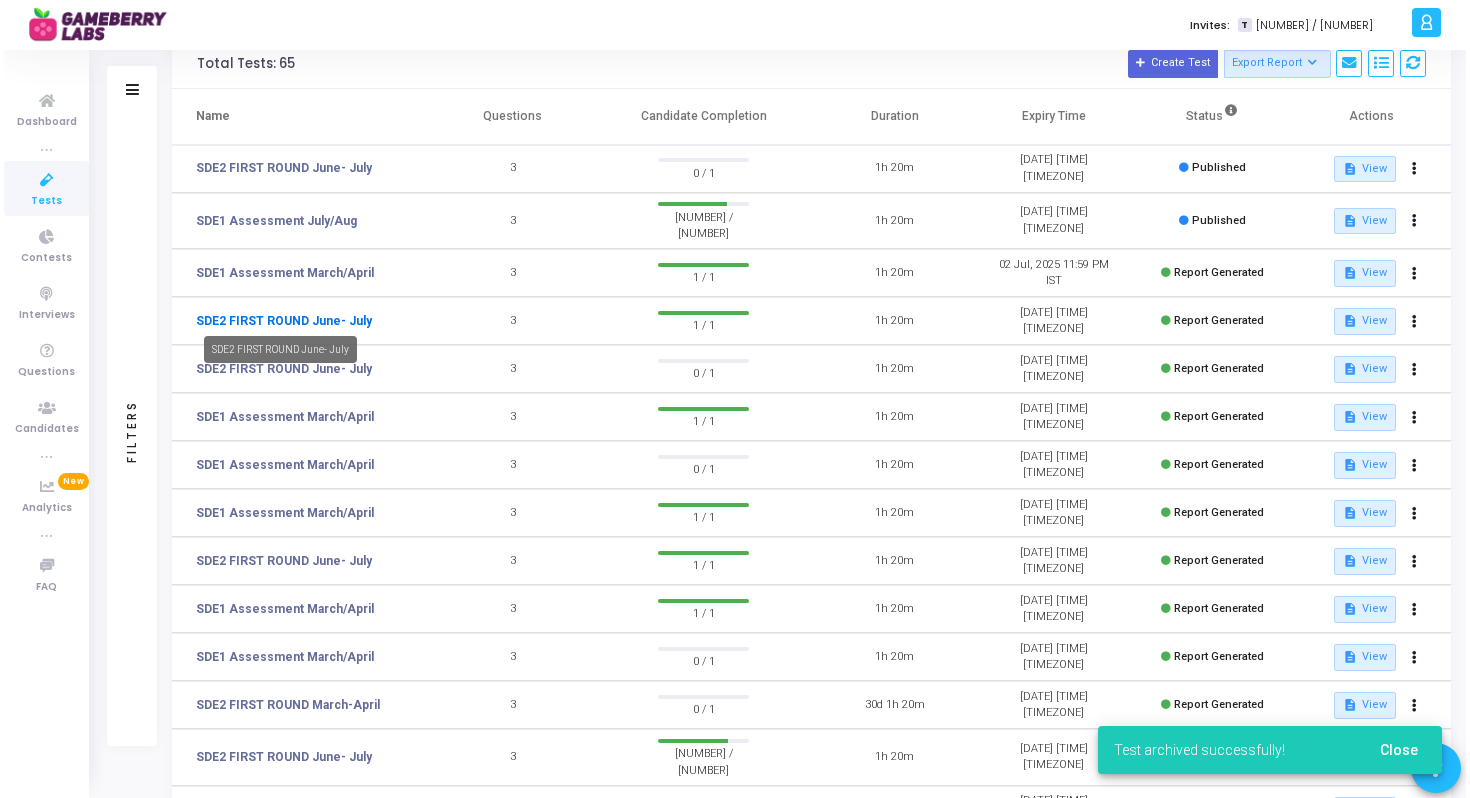 scroll, scrollTop: 0, scrollLeft: 0, axis: both 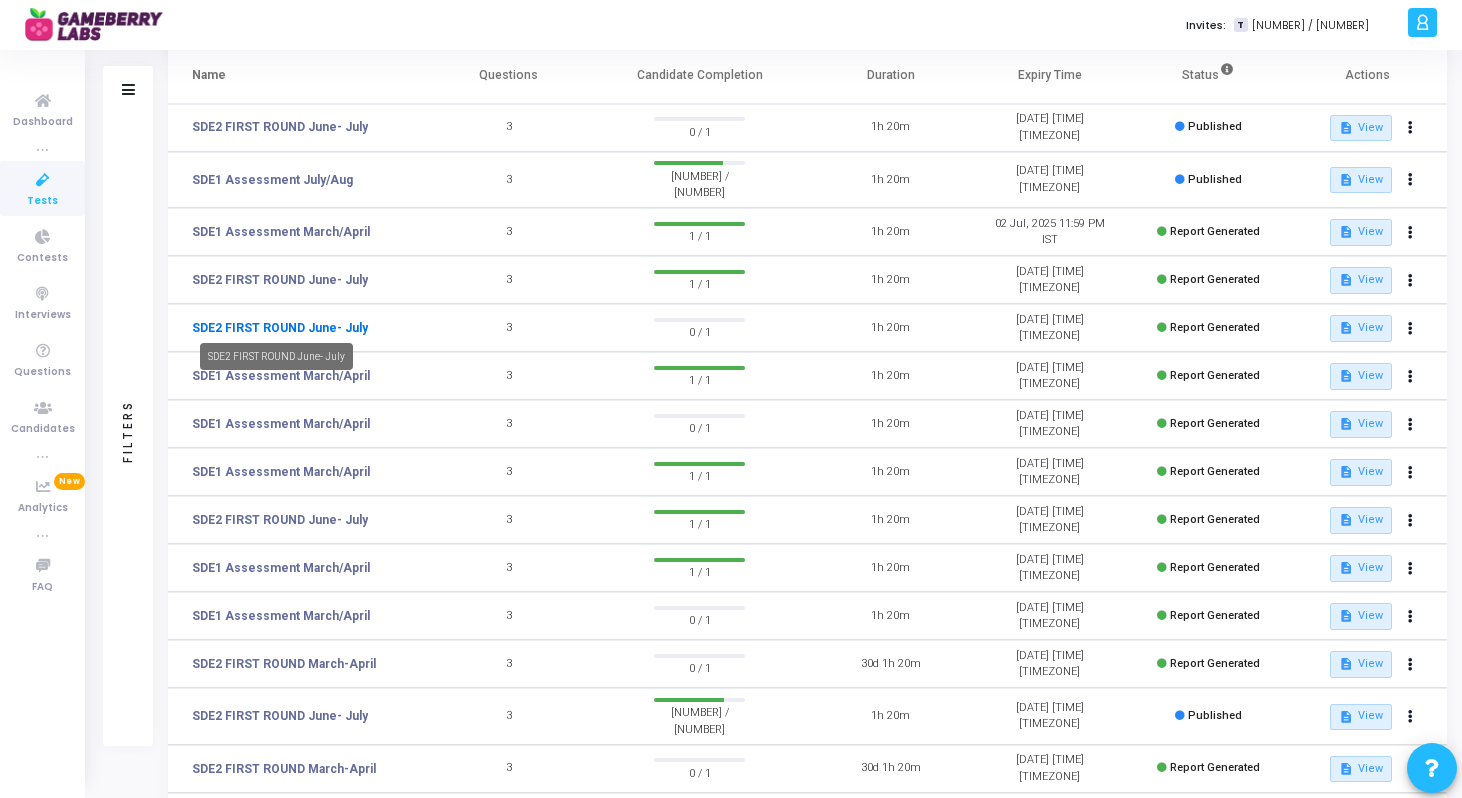 click on "SDE2 FIRST ROUND June- July" 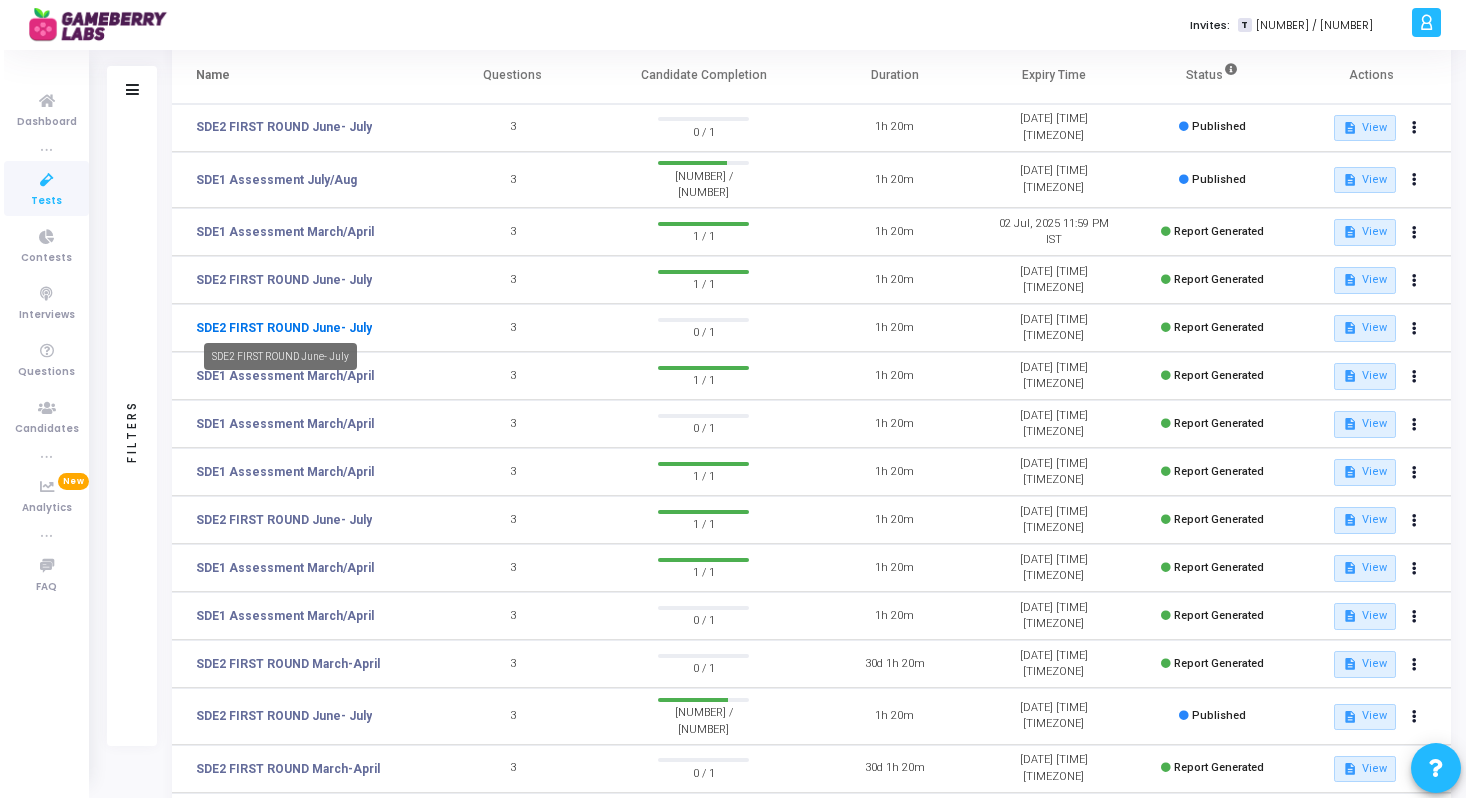 scroll, scrollTop: 0, scrollLeft: 0, axis: both 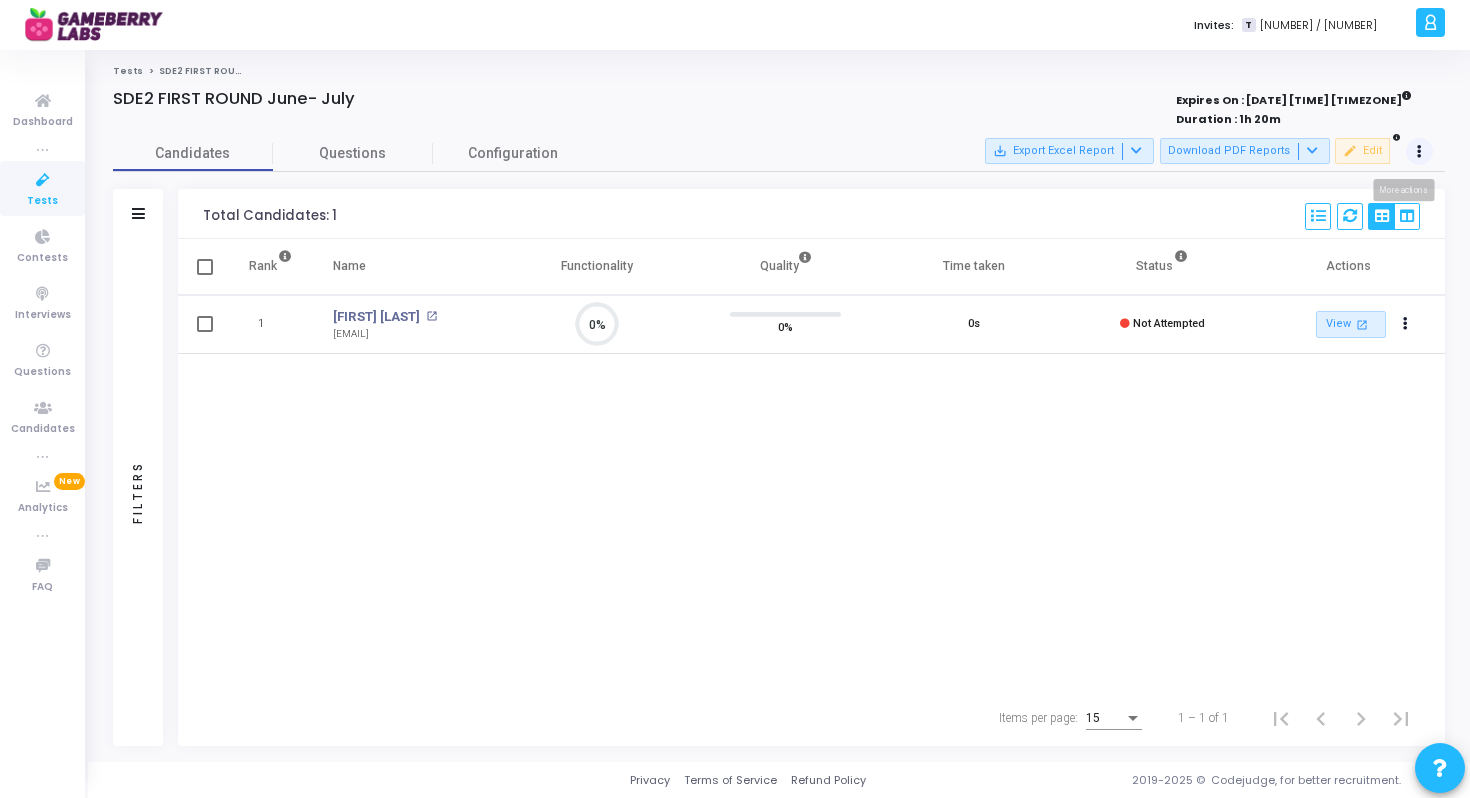 click at bounding box center (1420, 152) 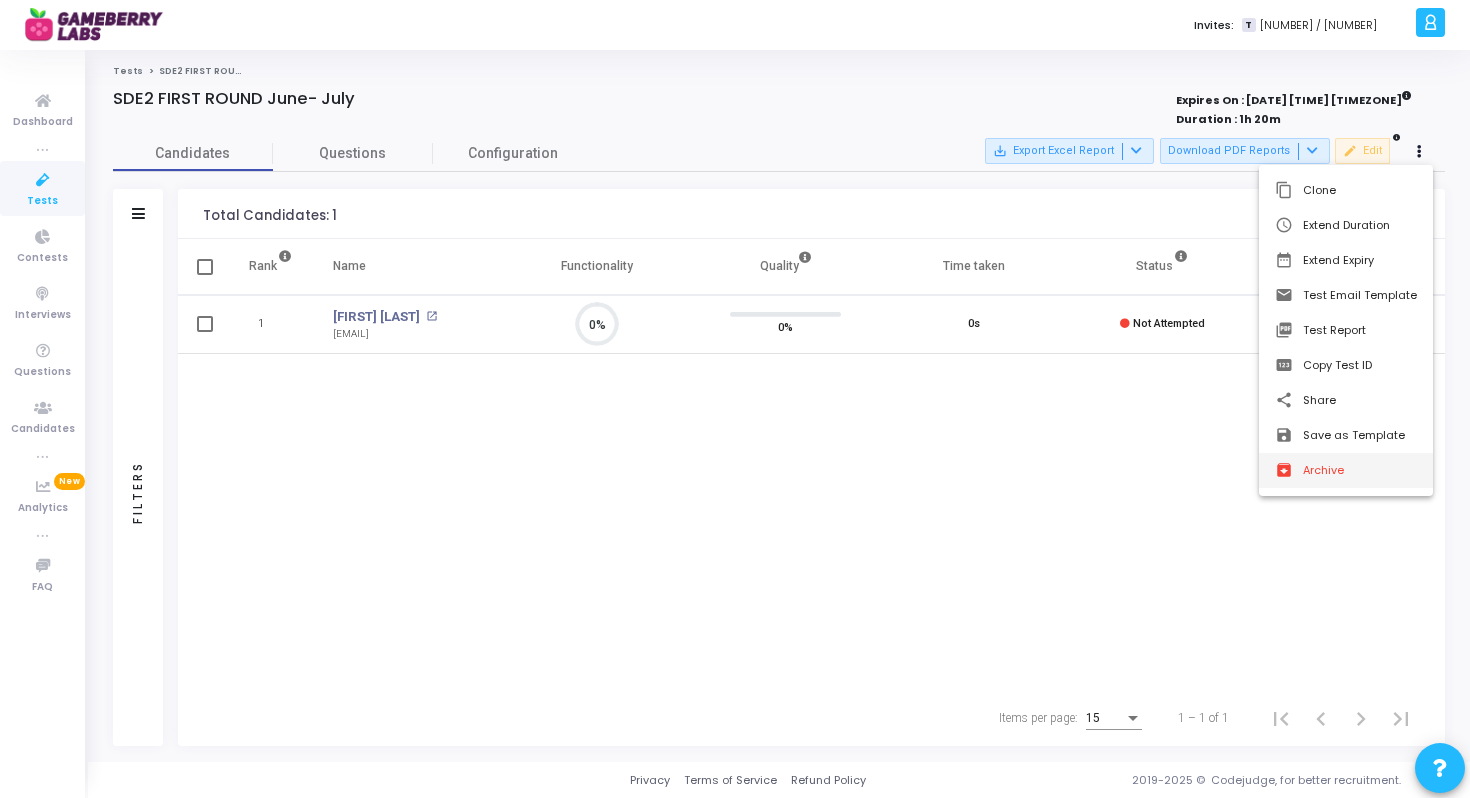 click on "archive  Archive" at bounding box center (1346, 470) 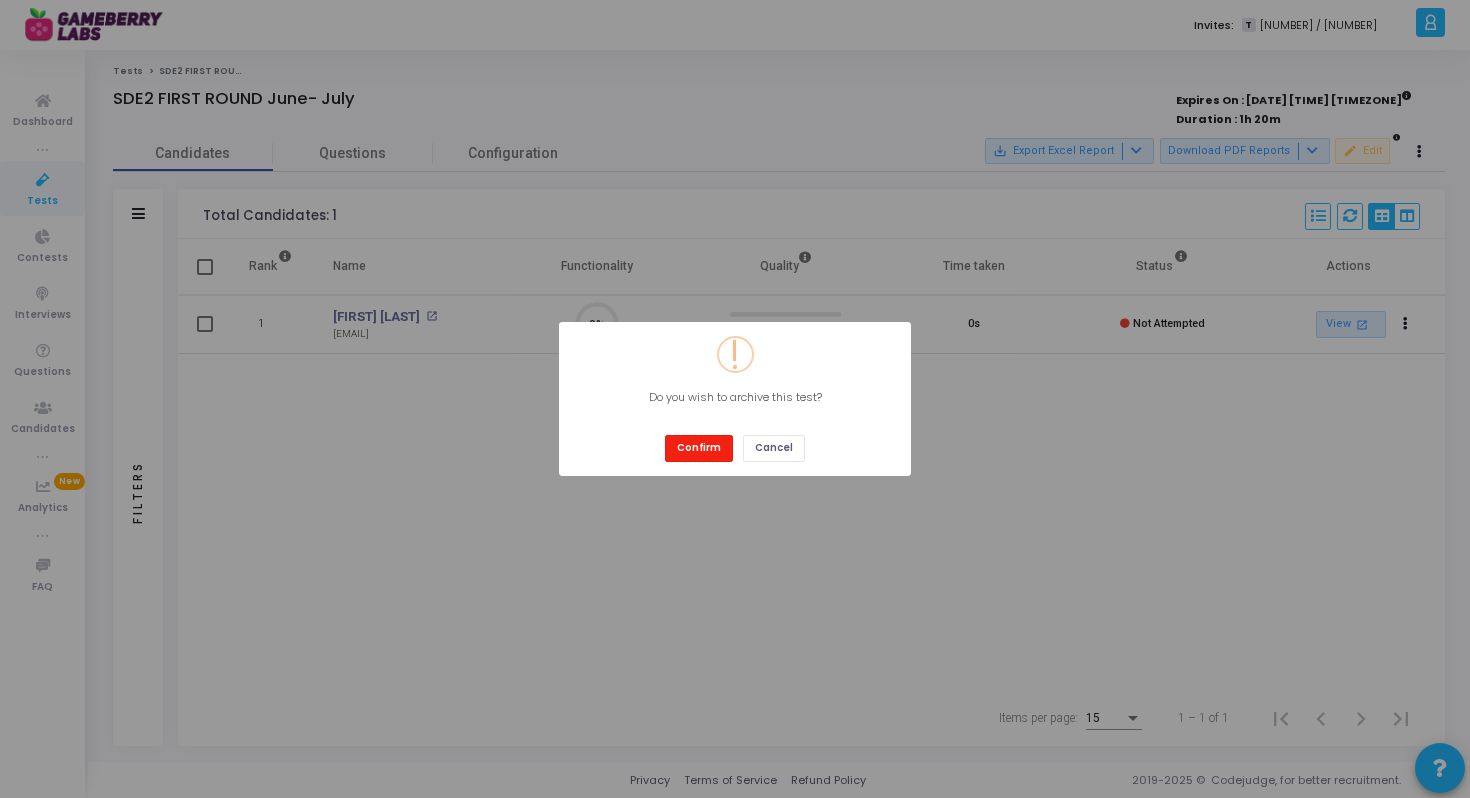 click on "Confirm" at bounding box center [699, 448] 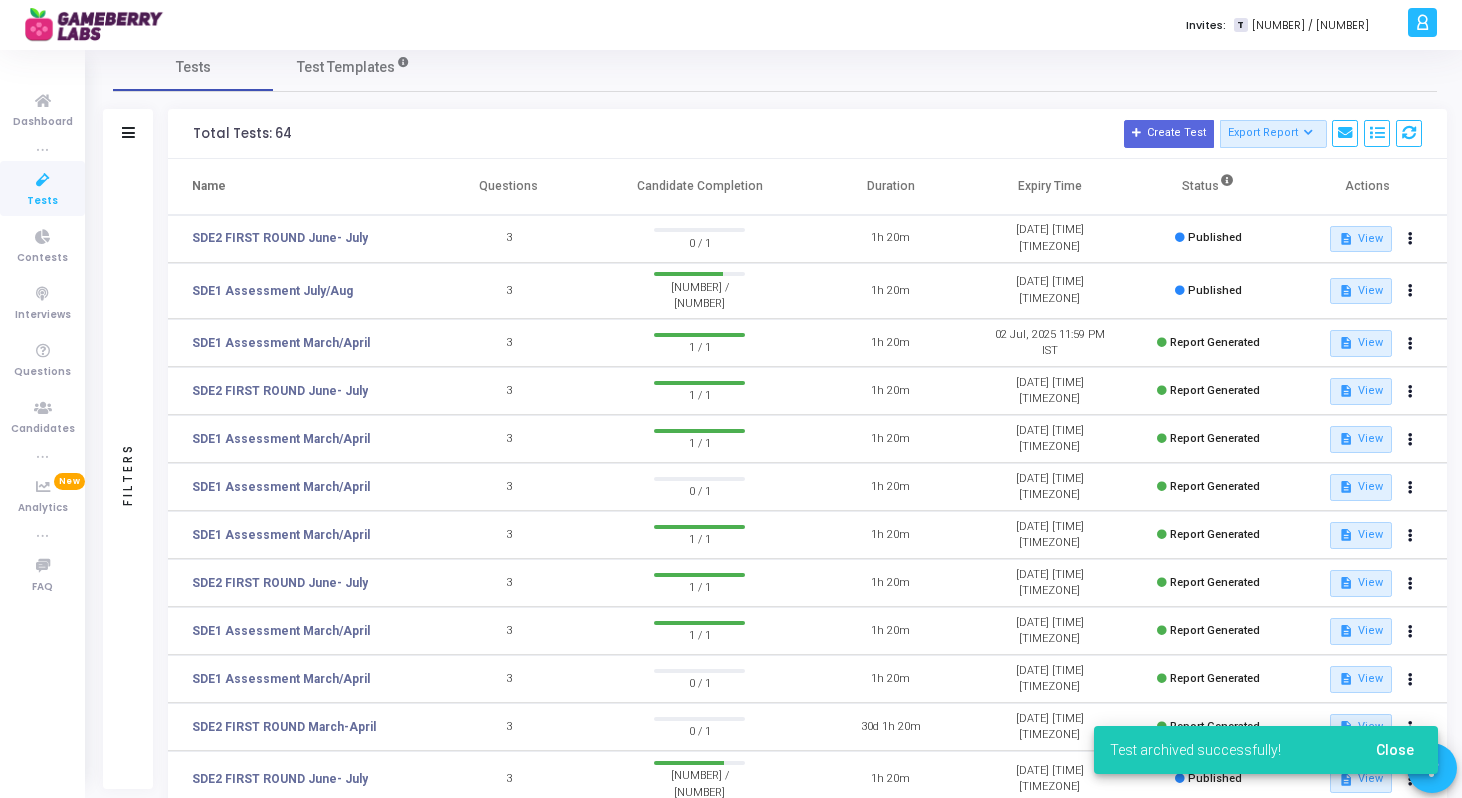 scroll, scrollTop: 25, scrollLeft: 0, axis: vertical 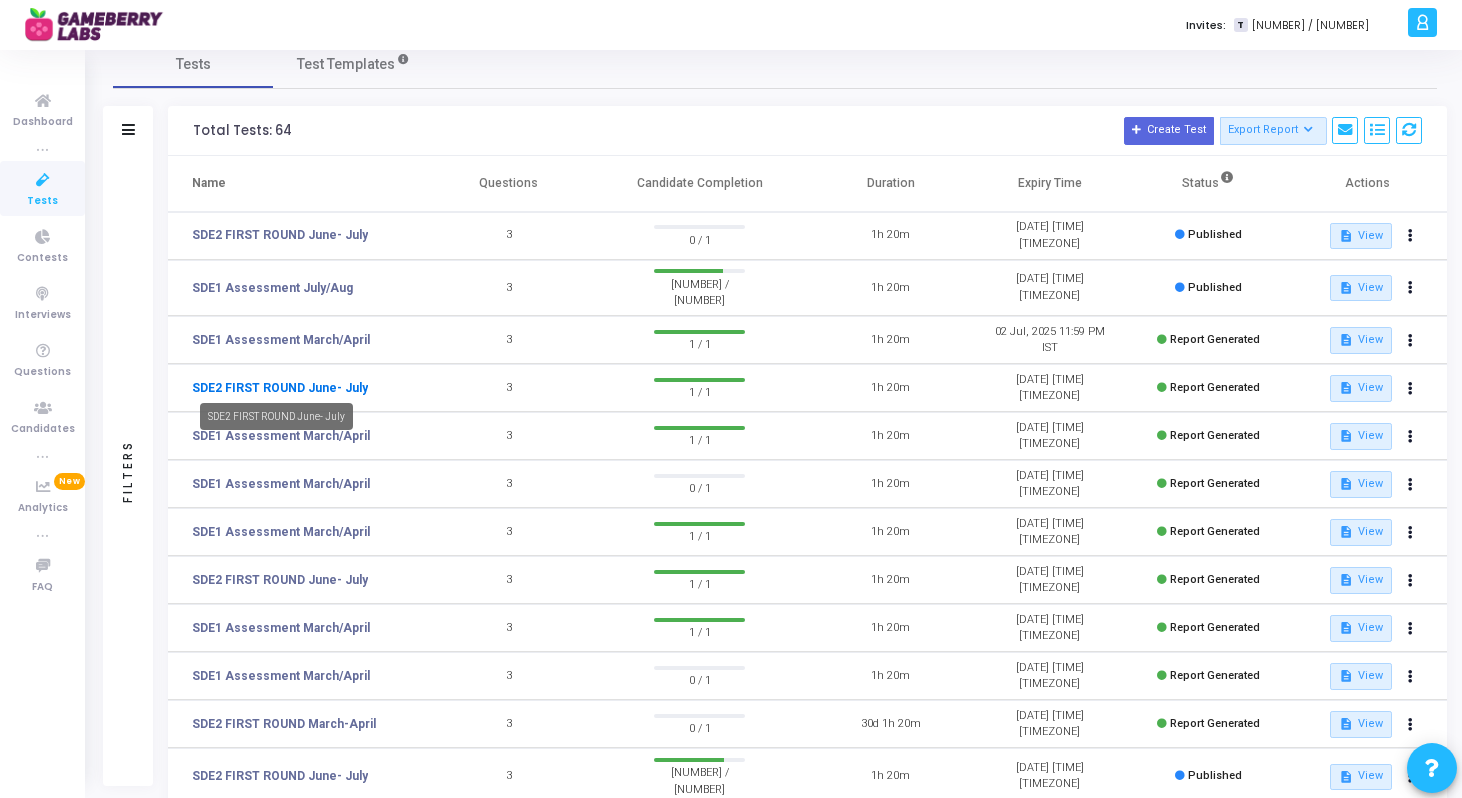 click on "SDE2 FIRST ROUND June- July" 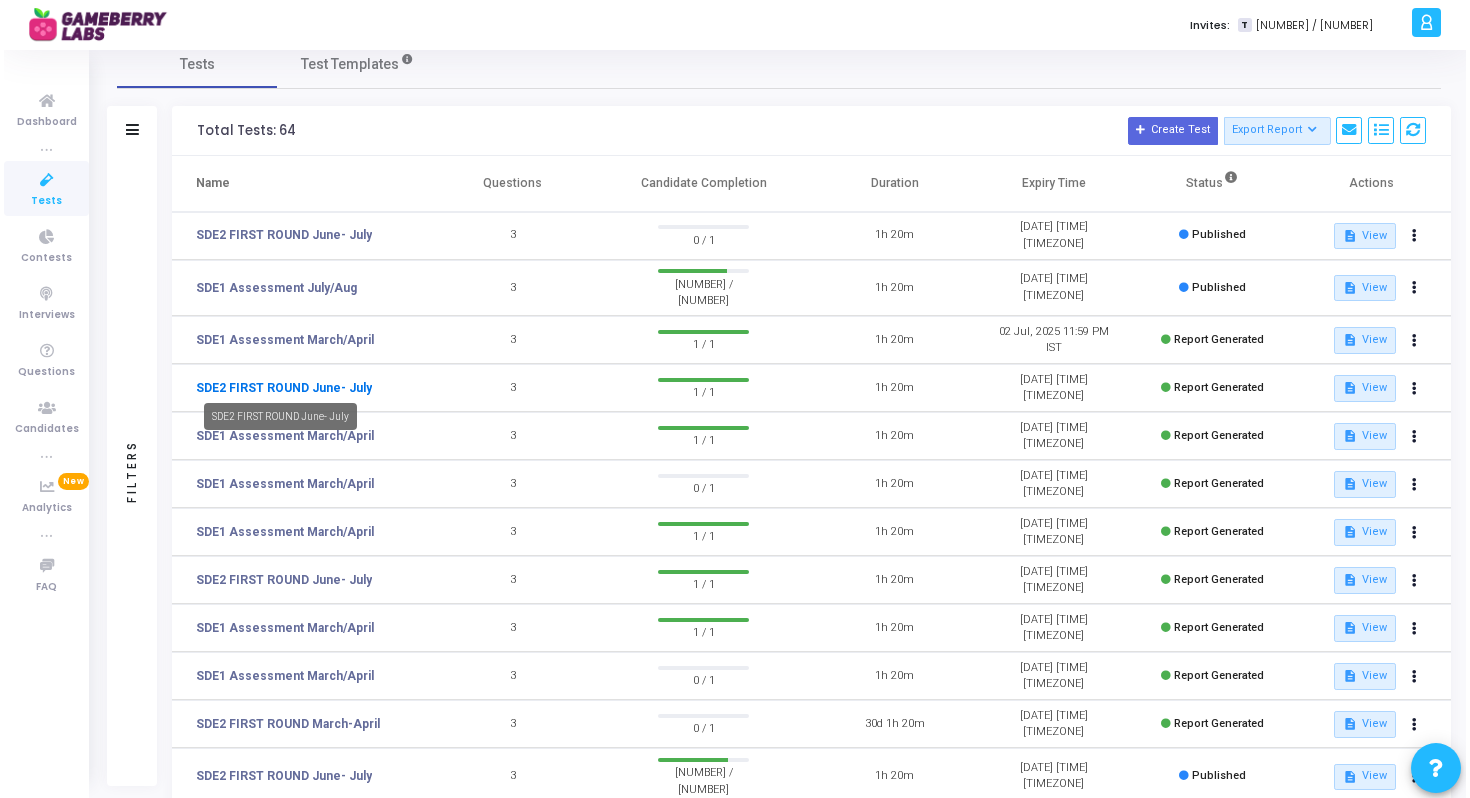 scroll, scrollTop: 0, scrollLeft: 0, axis: both 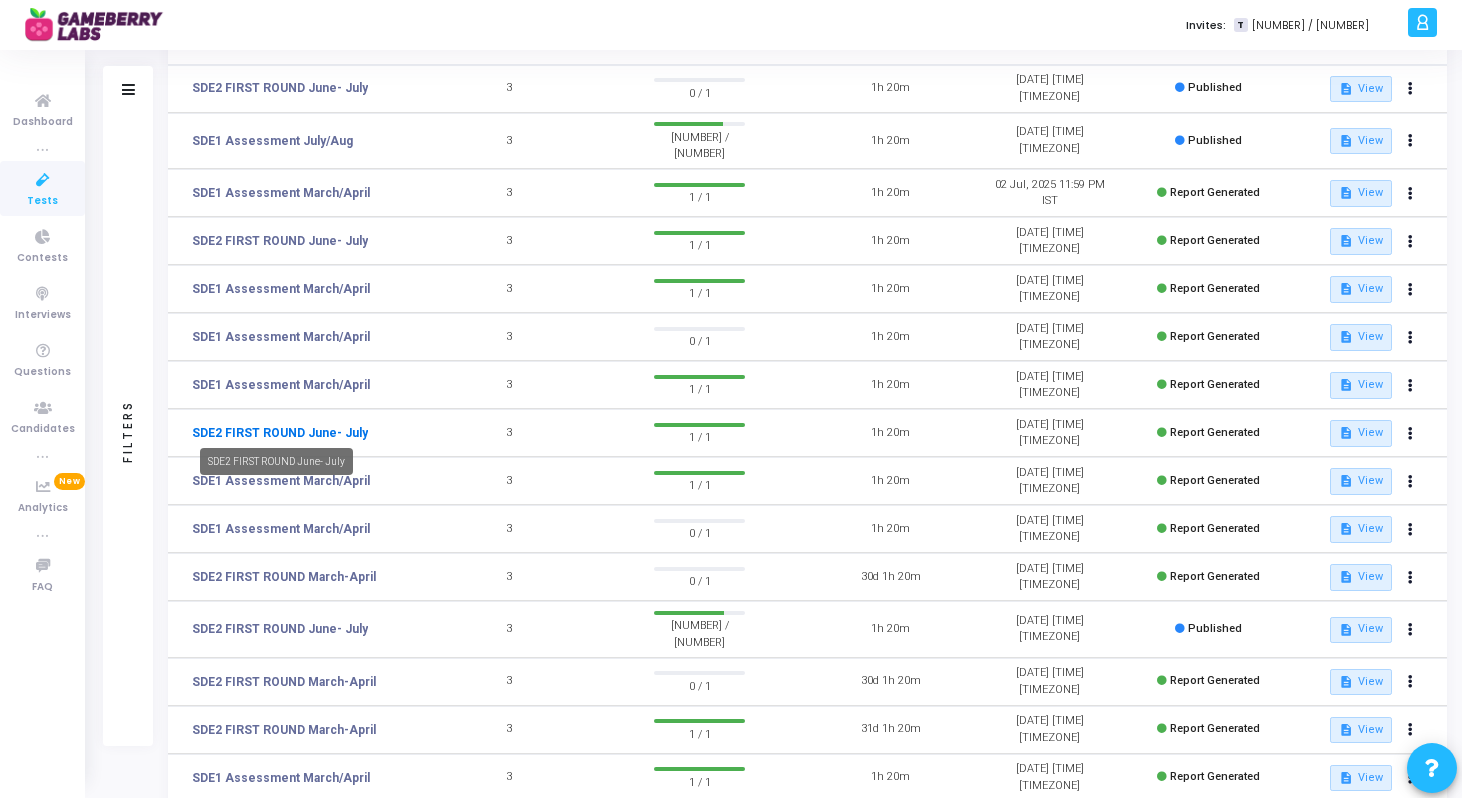 click on "SDE2 FIRST ROUND June- July" 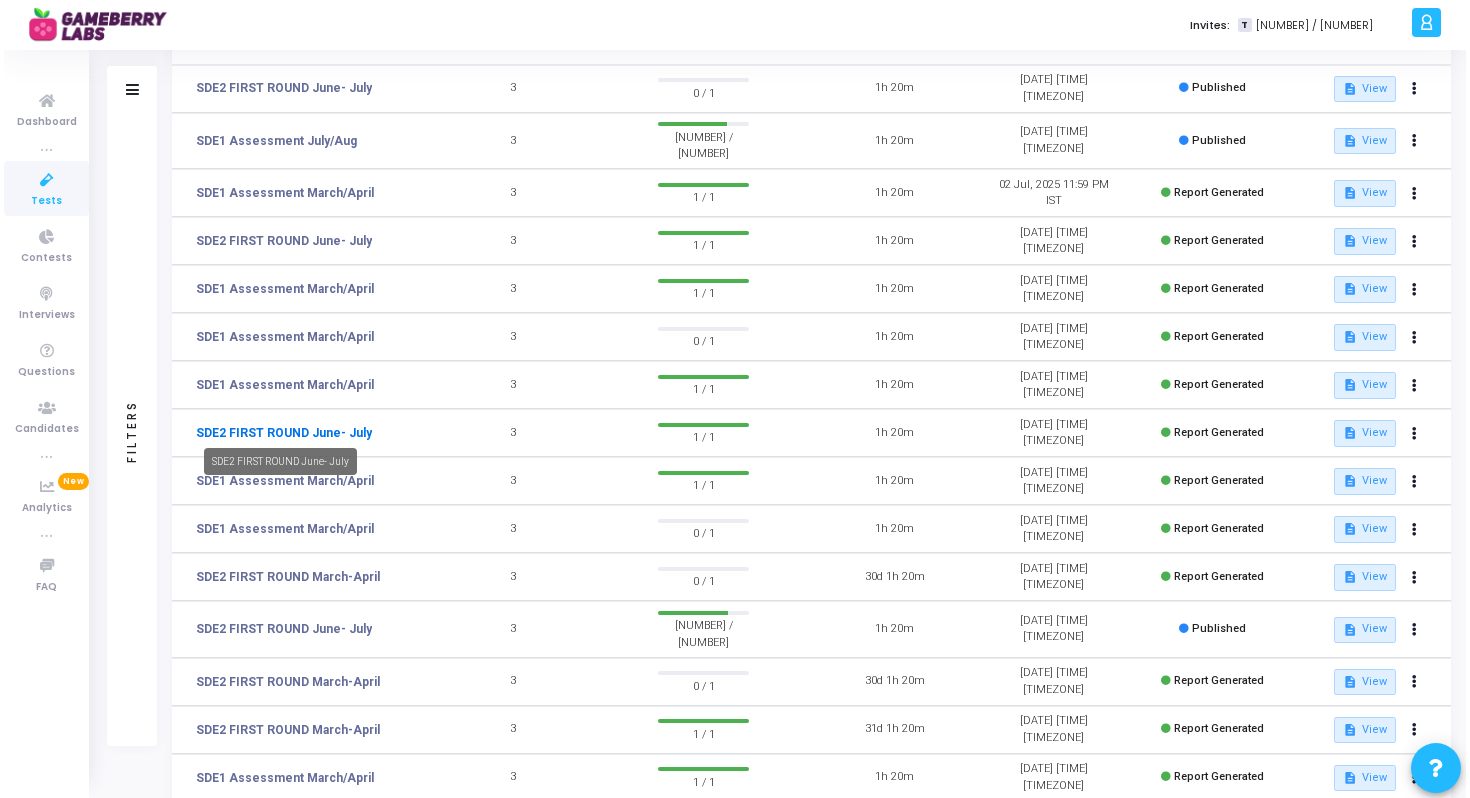 scroll, scrollTop: 0, scrollLeft: 0, axis: both 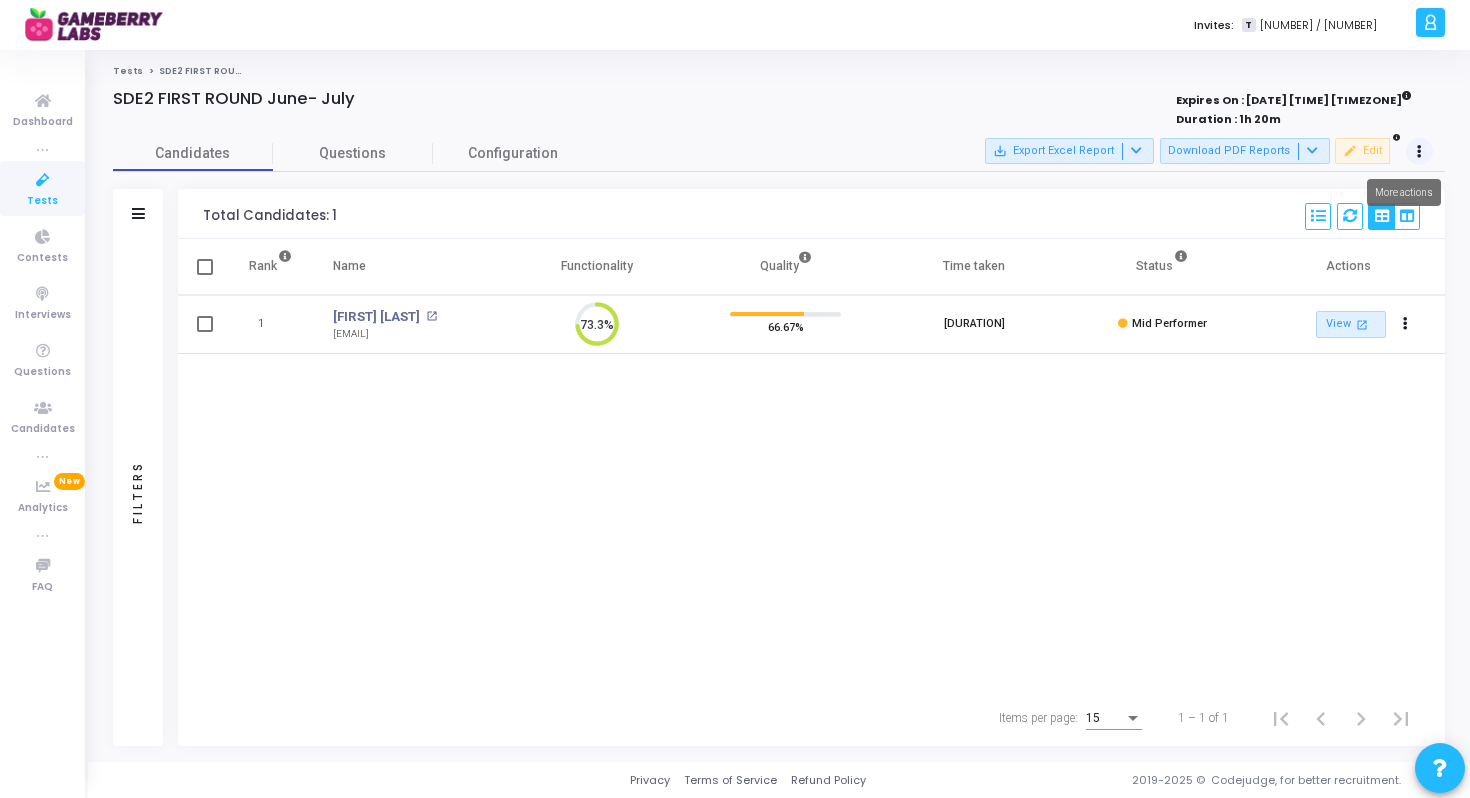 click at bounding box center [1420, 152] 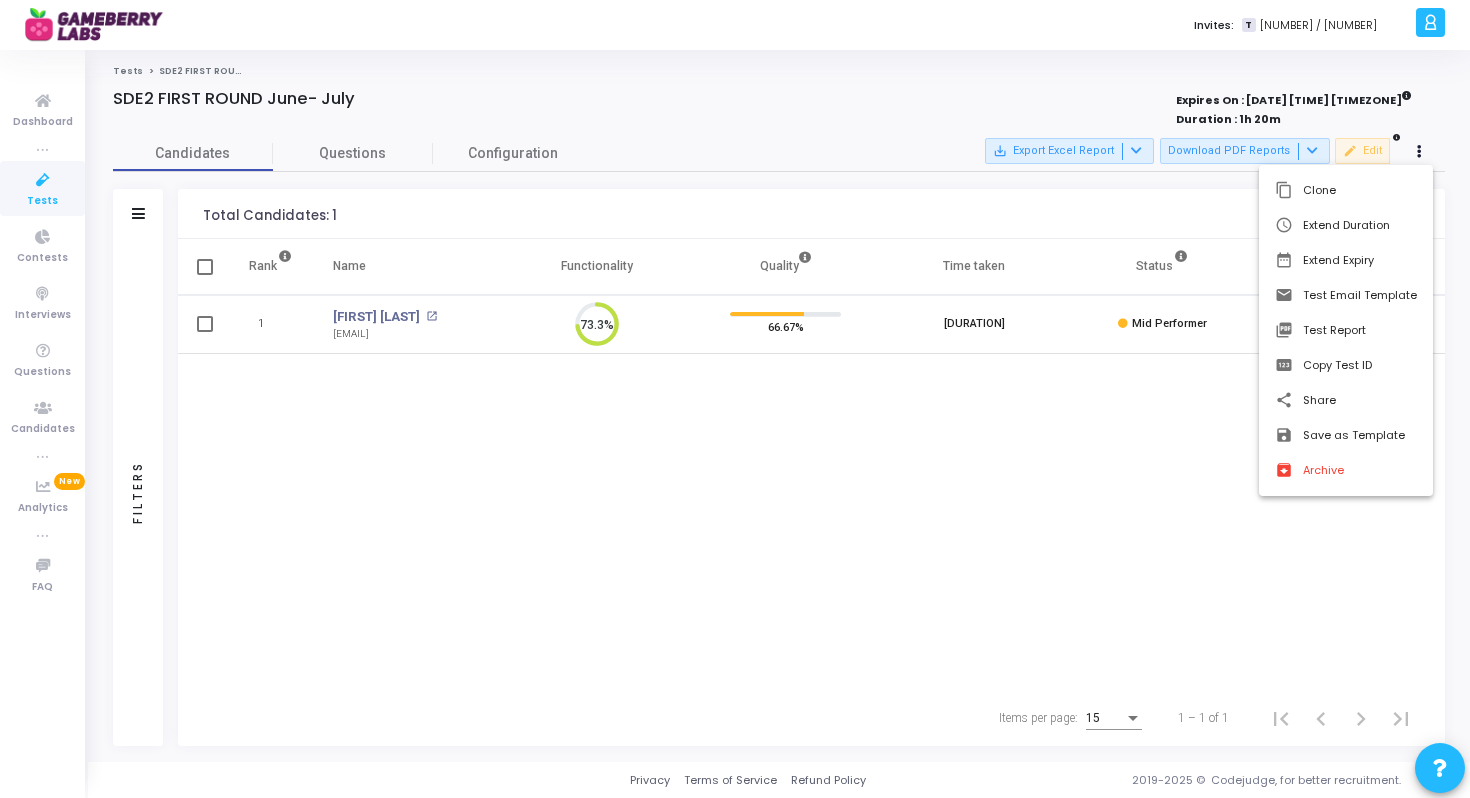 click at bounding box center [735, 399] 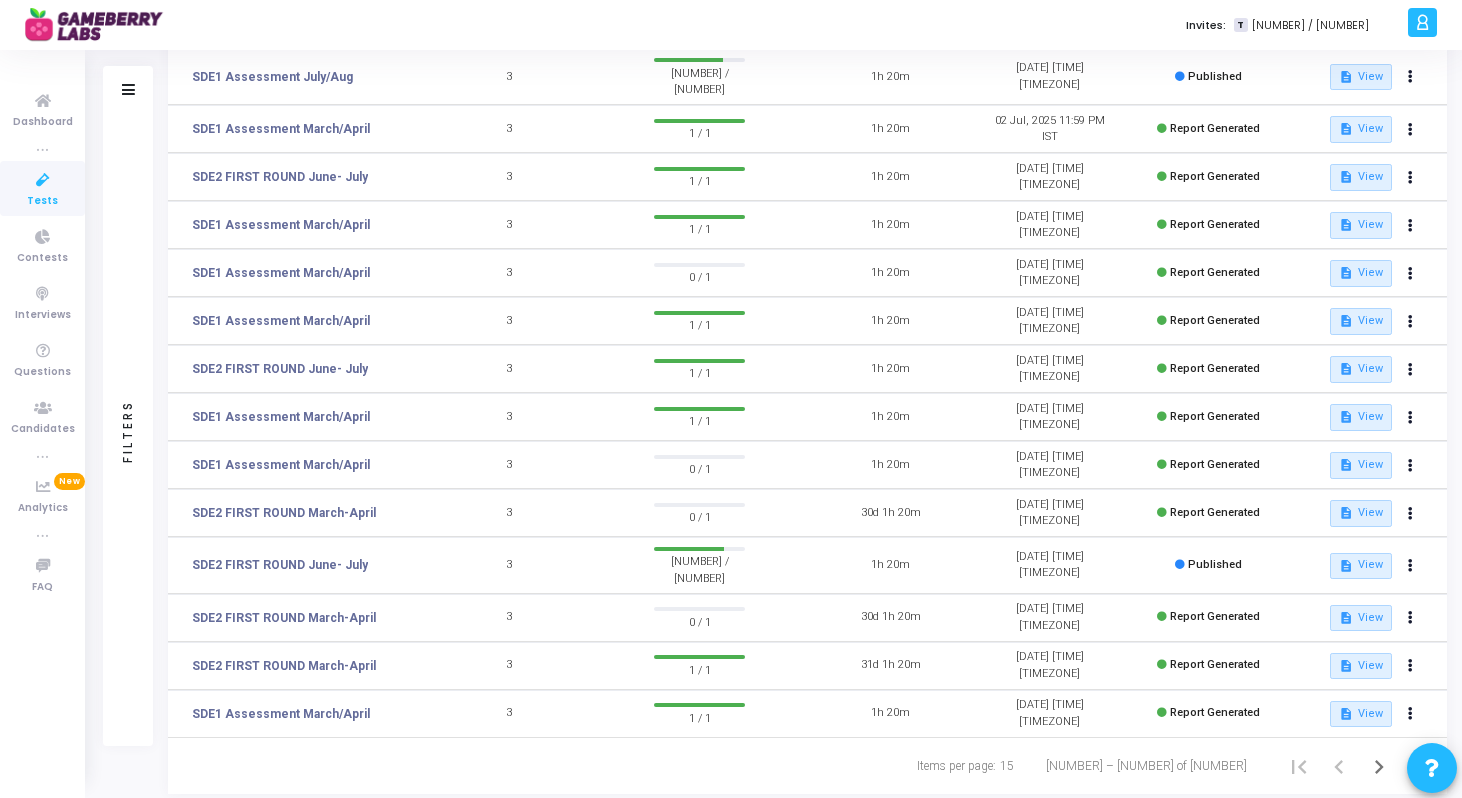 scroll, scrollTop: 248, scrollLeft: 0, axis: vertical 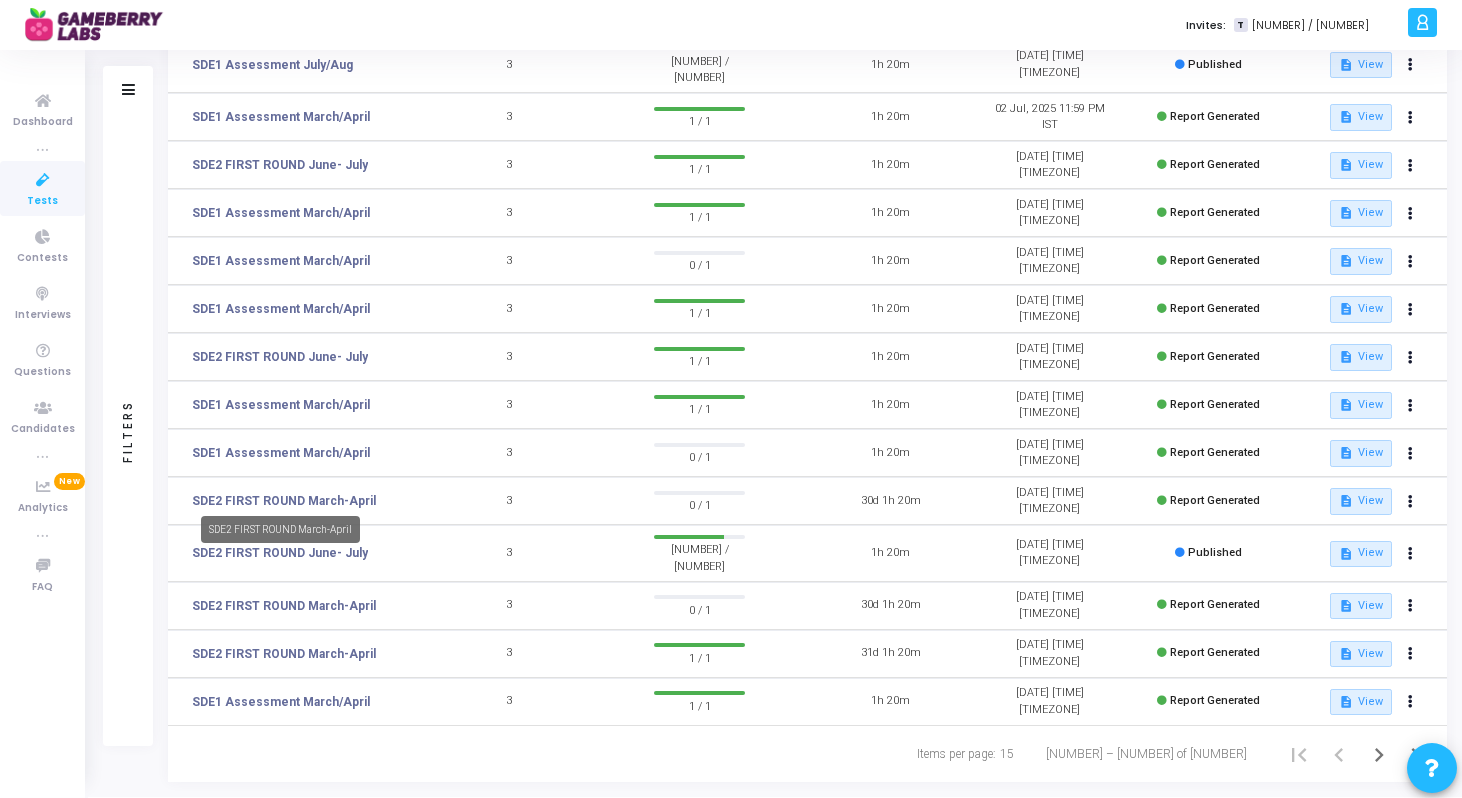 click on "SDE2 FIRST ROUND March-April" at bounding box center [280, 529] 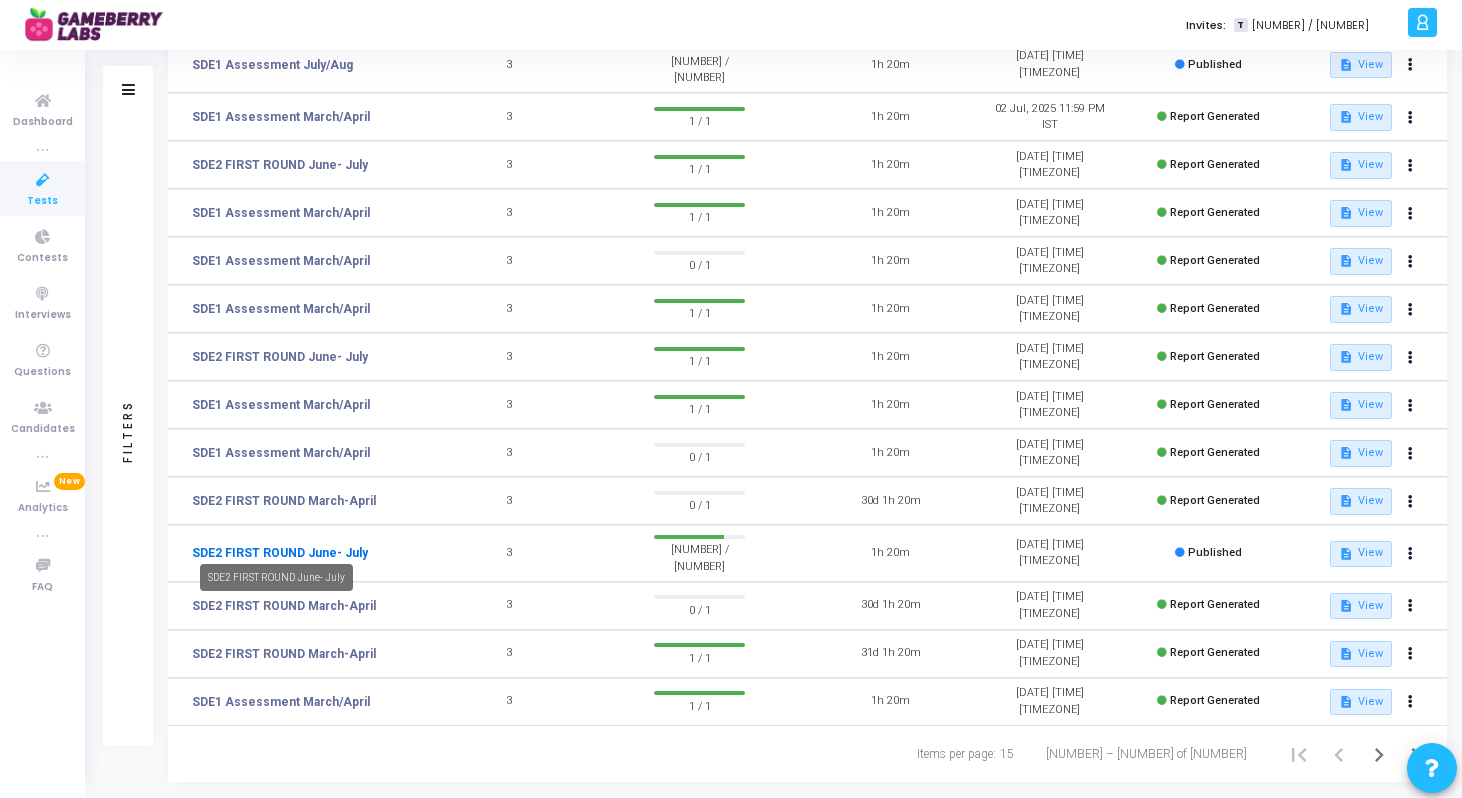 click on "SDE2 FIRST ROUND June- July" 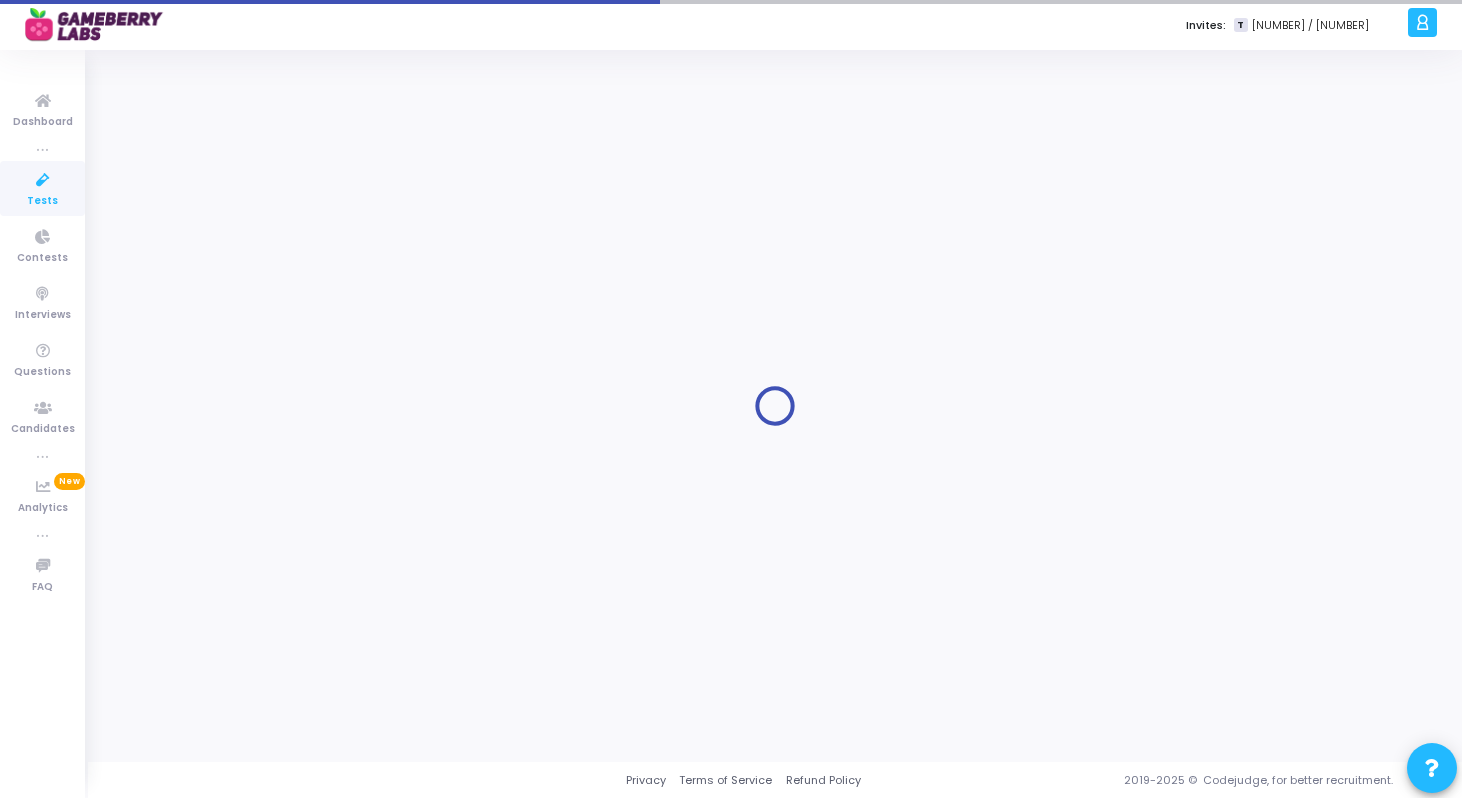 scroll, scrollTop: 0, scrollLeft: 0, axis: both 